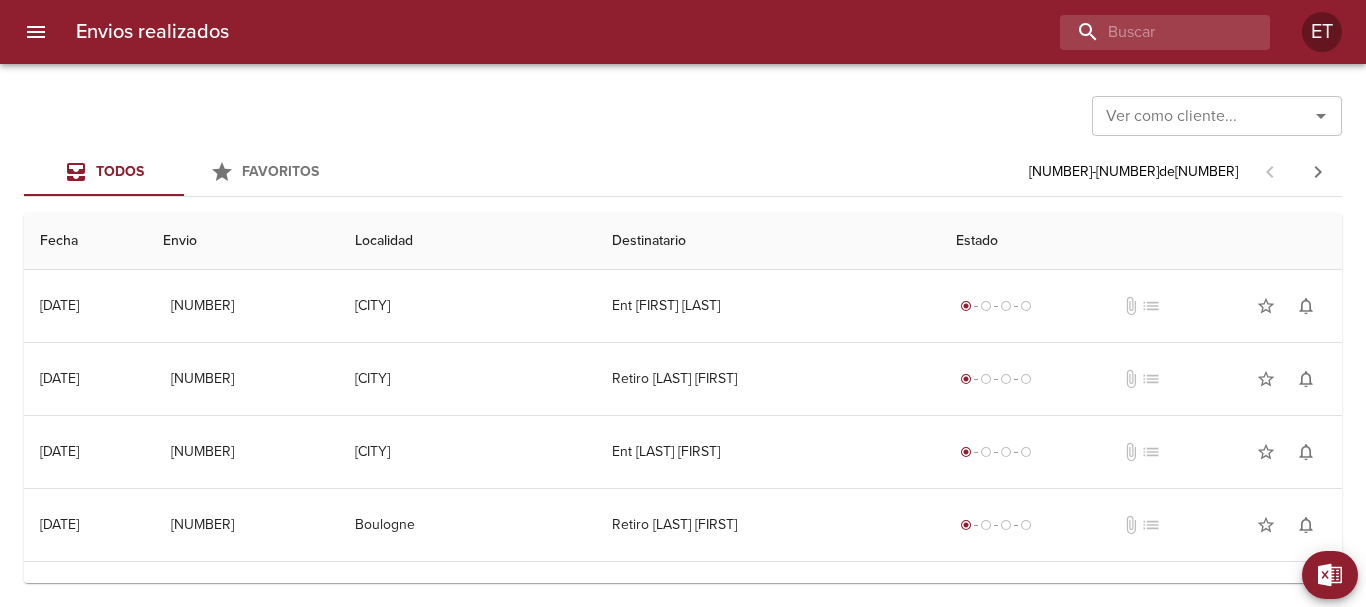 scroll, scrollTop: 0, scrollLeft: 0, axis: both 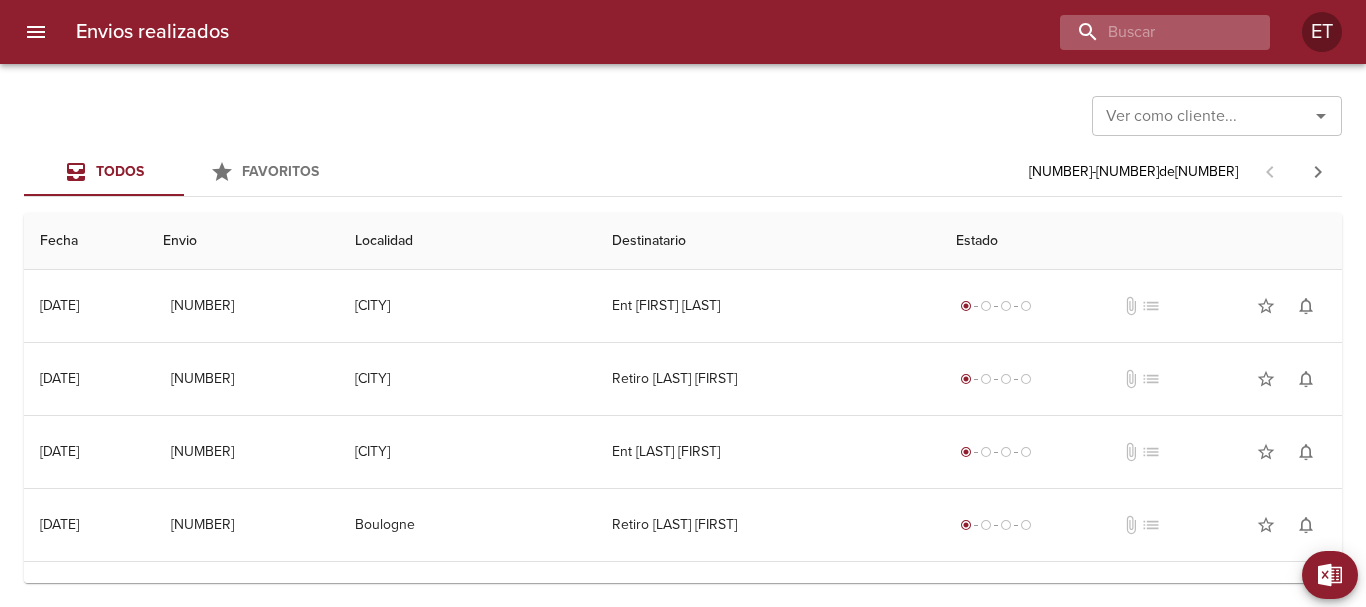 click on "Envios realizados ET" at bounding box center [683, 32] 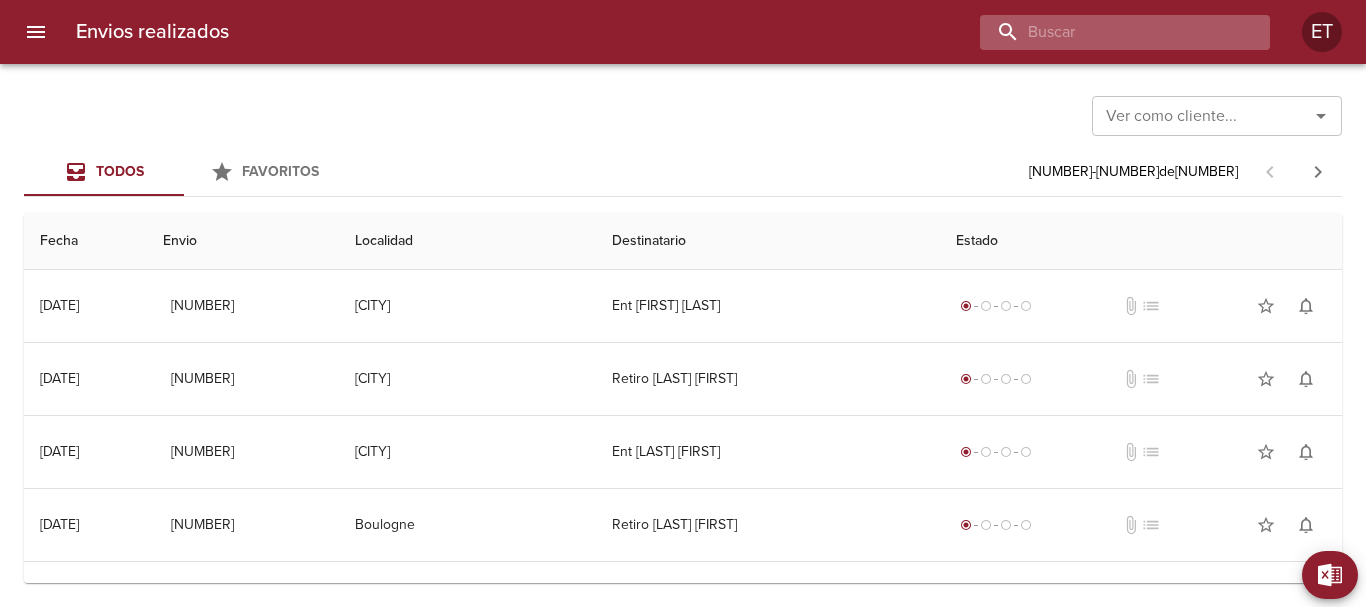 click at bounding box center [1108, 32] 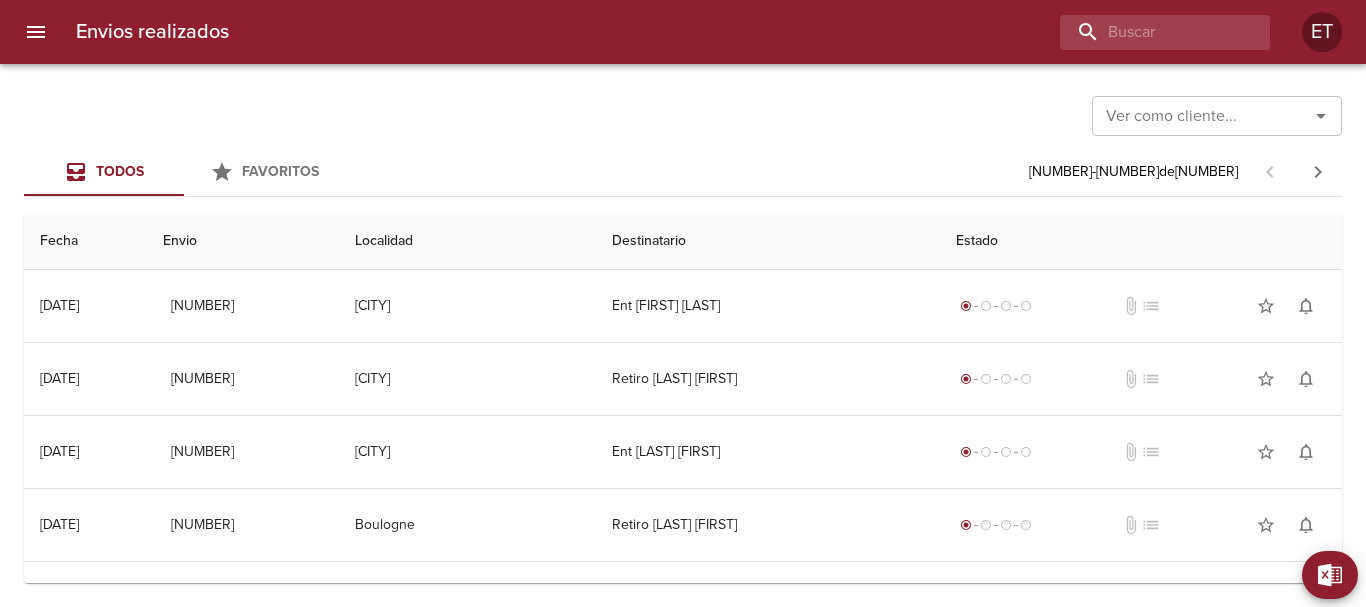 click at bounding box center (757, 32) 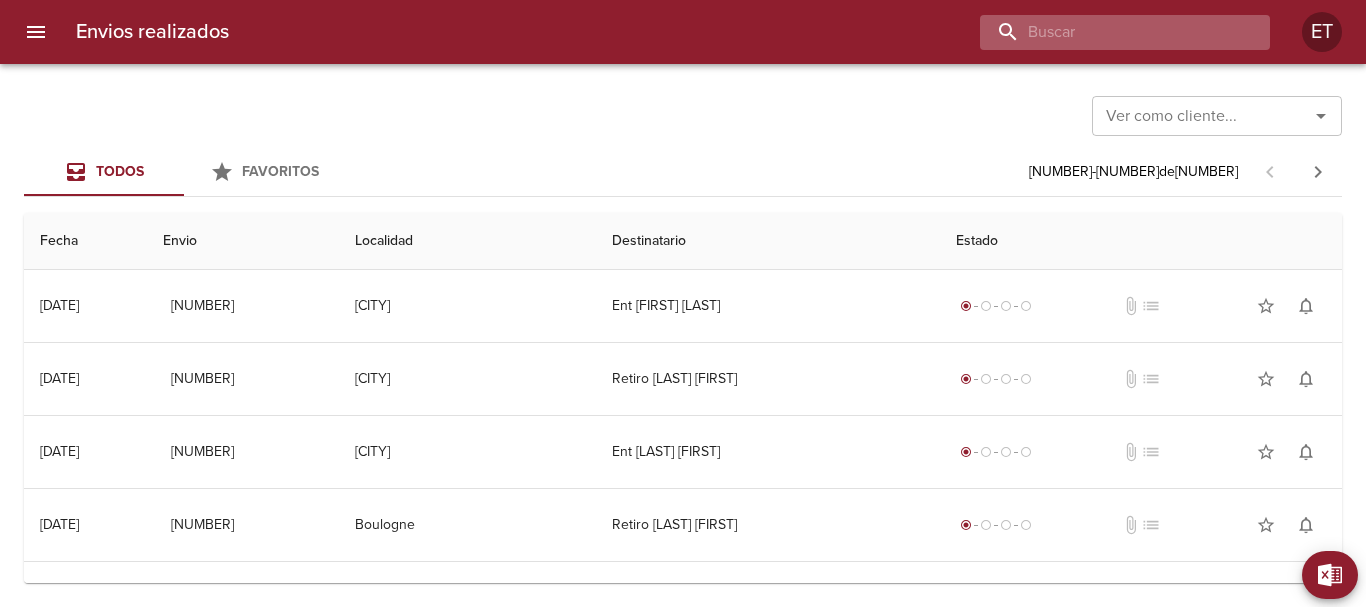 click at bounding box center (1108, 32) 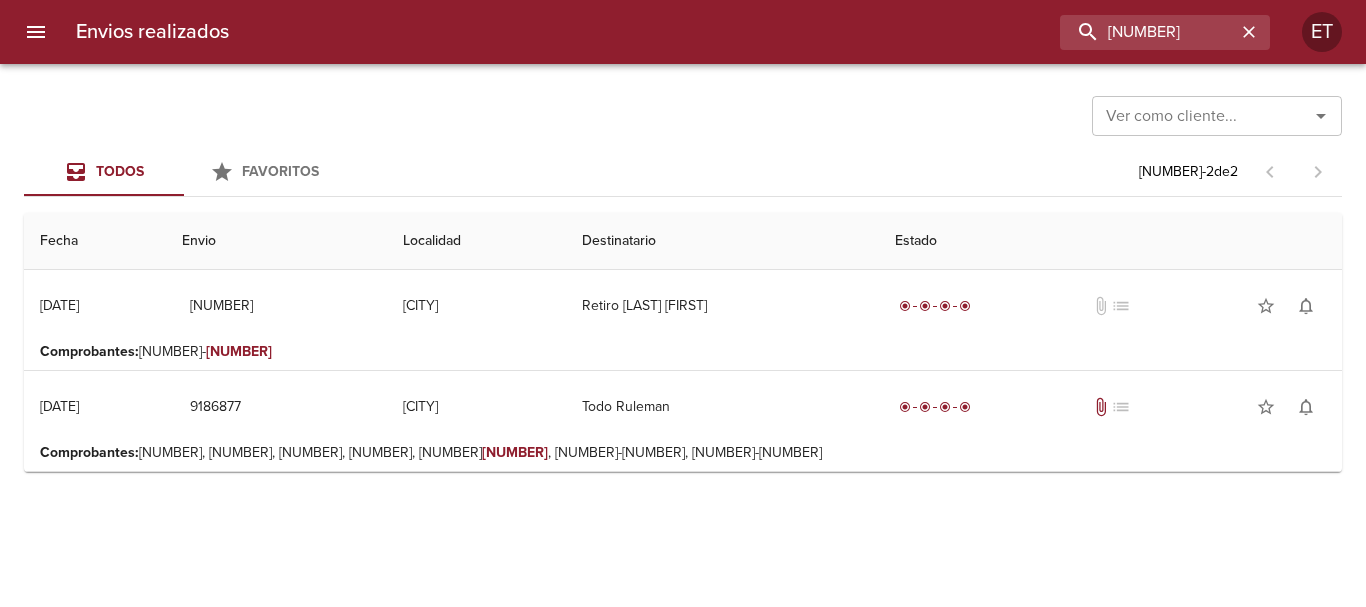click on "Comprobantes : [NUMBER]-[NUMBER]" at bounding box center (683, 352) 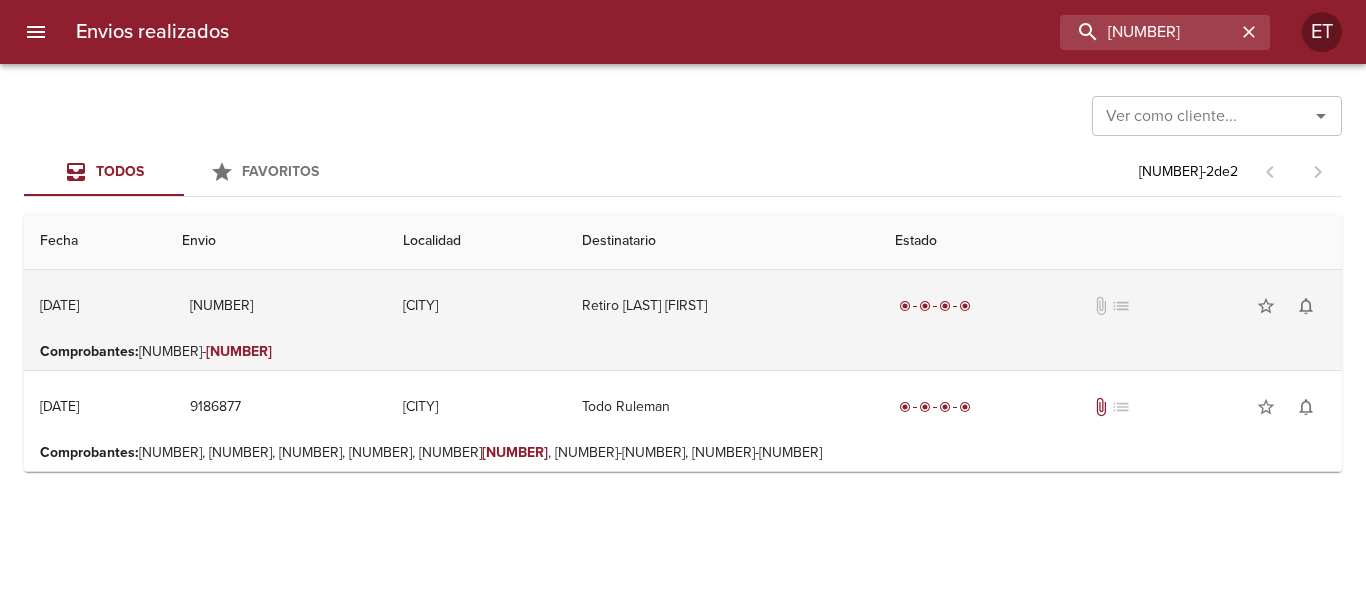click on "Retiro [LAST] [FIRST]" at bounding box center [722, 306] 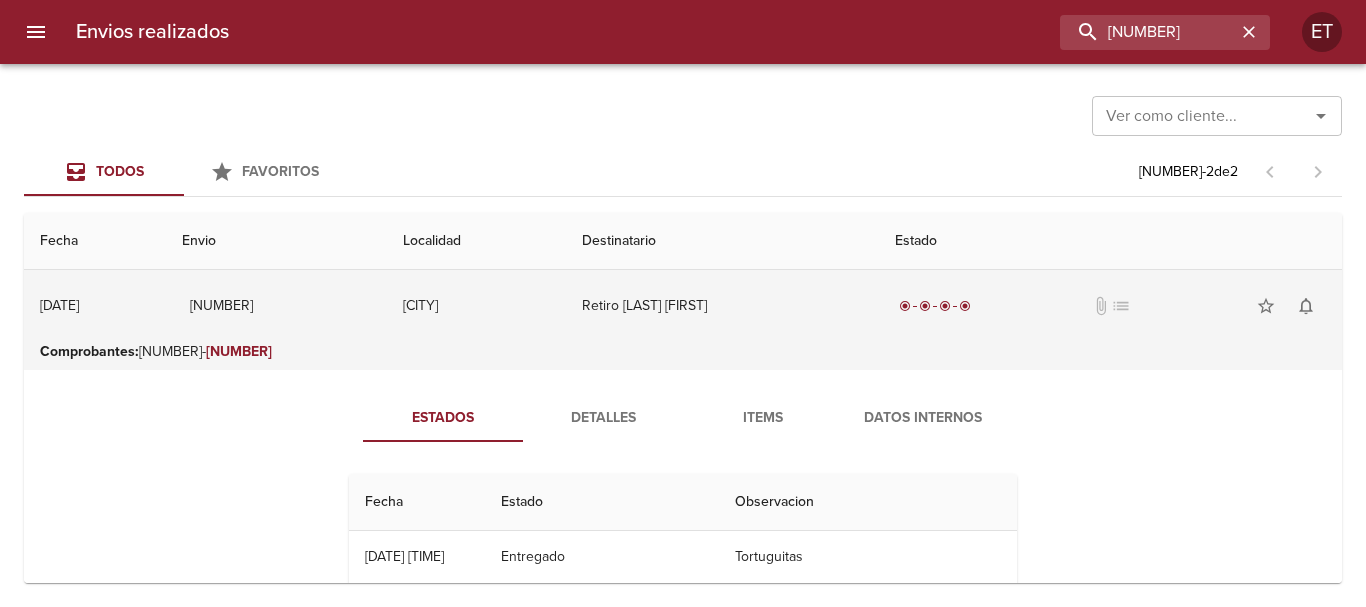 click on "Retiro [LAST] [FIRST]" at bounding box center [722, 306] 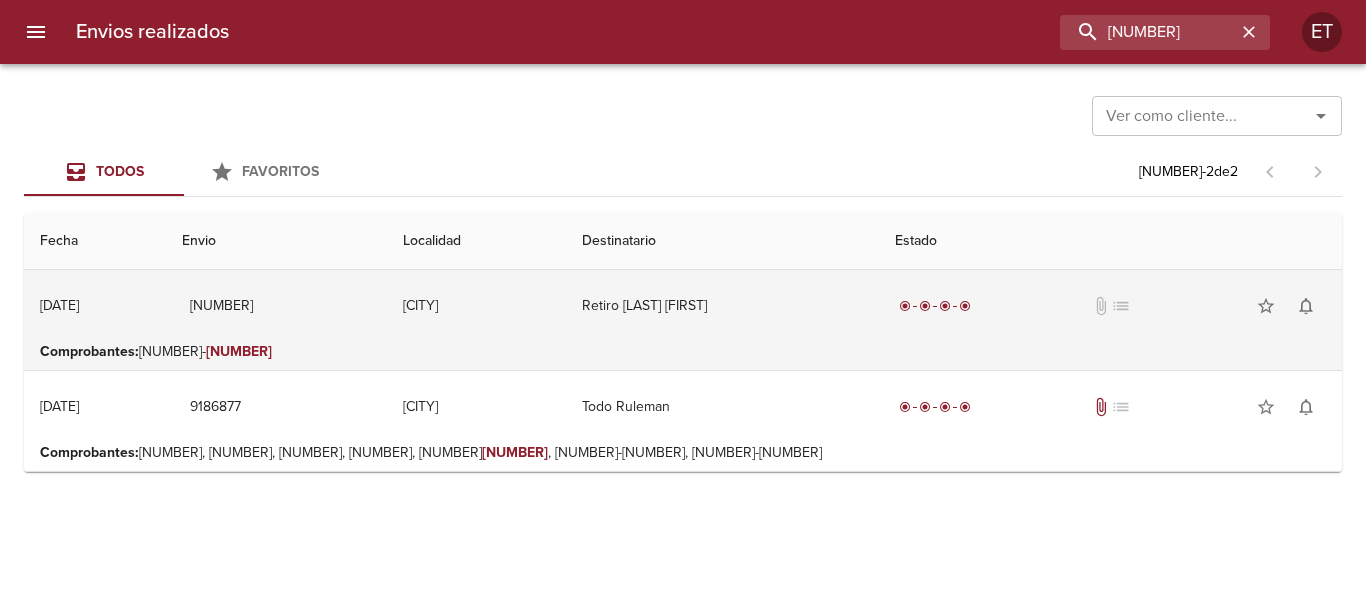 click on "Retiro [LAST] [FIRST]" at bounding box center [722, 306] 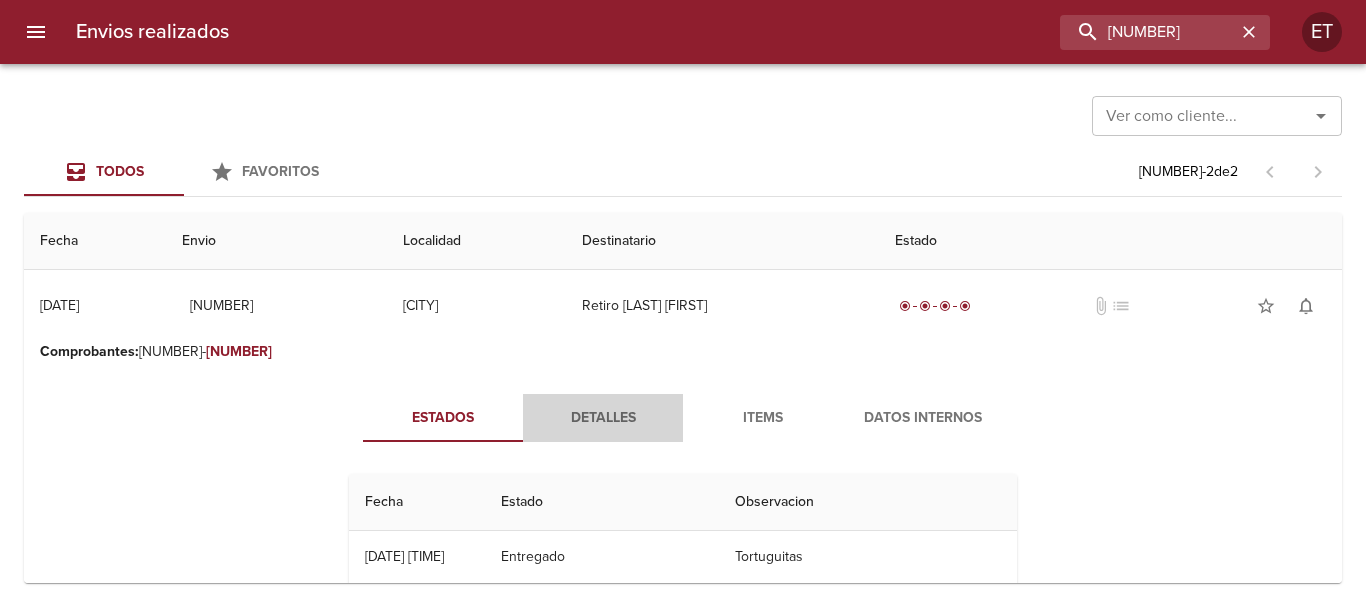 click on "Detalles" at bounding box center (603, 418) 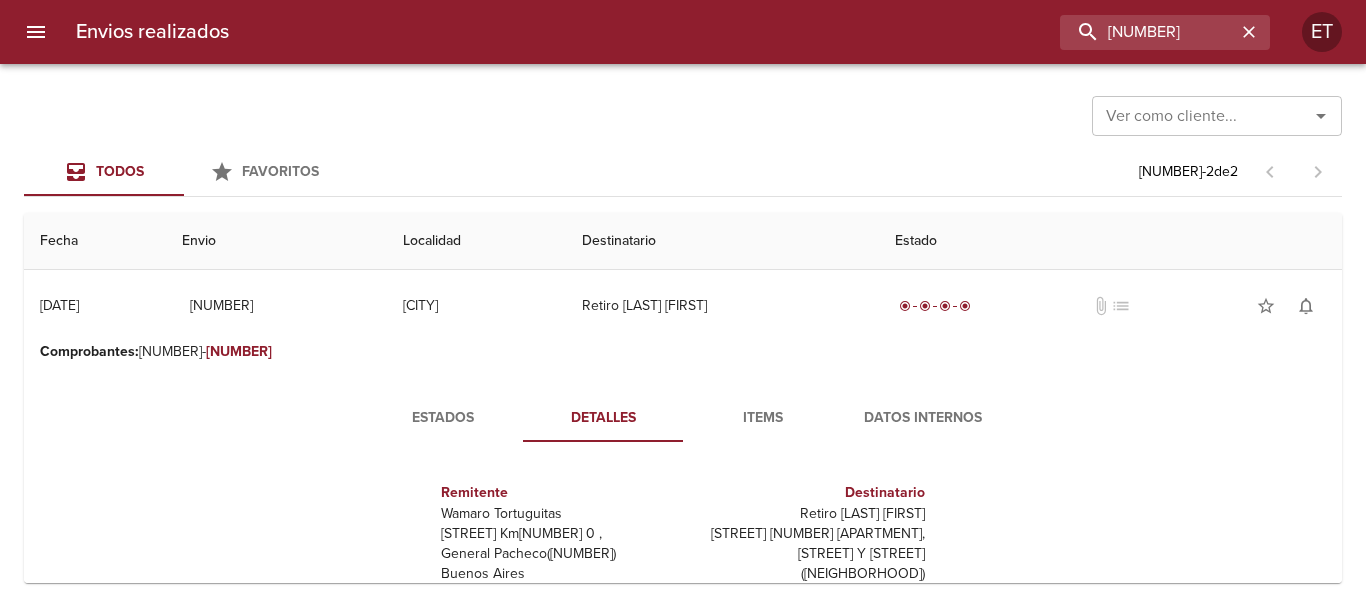 click on "Items" at bounding box center (763, 418) 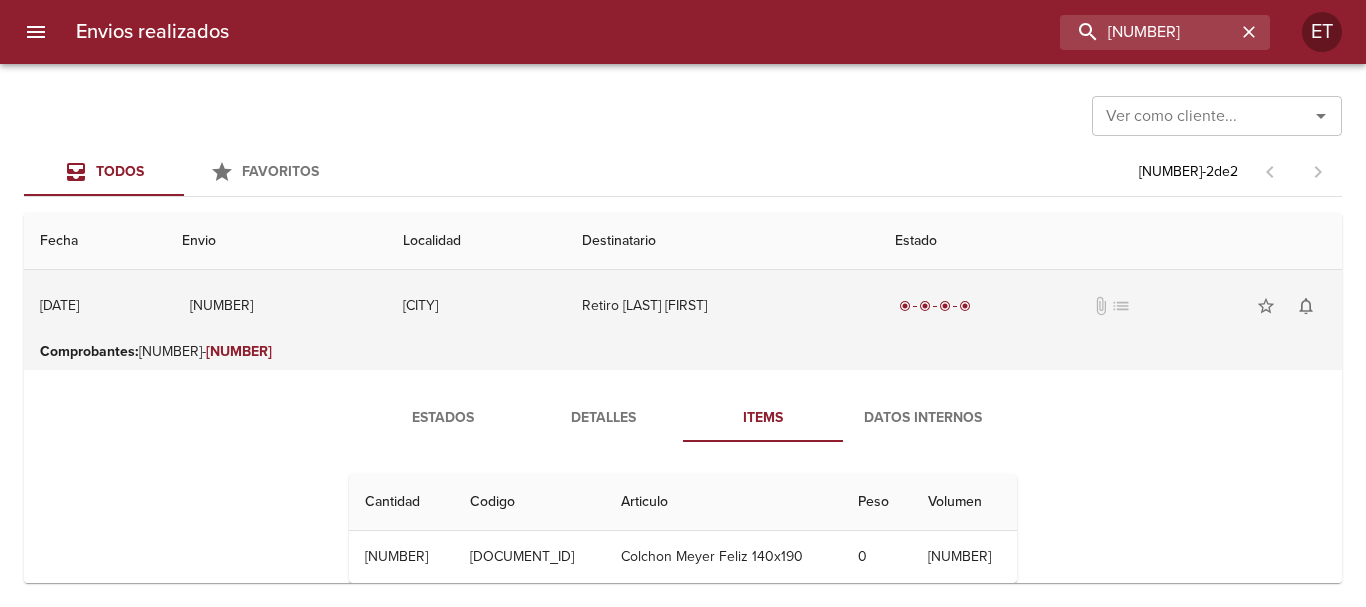 click on "Retiro [LAST] [FIRST]" at bounding box center (722, 306) 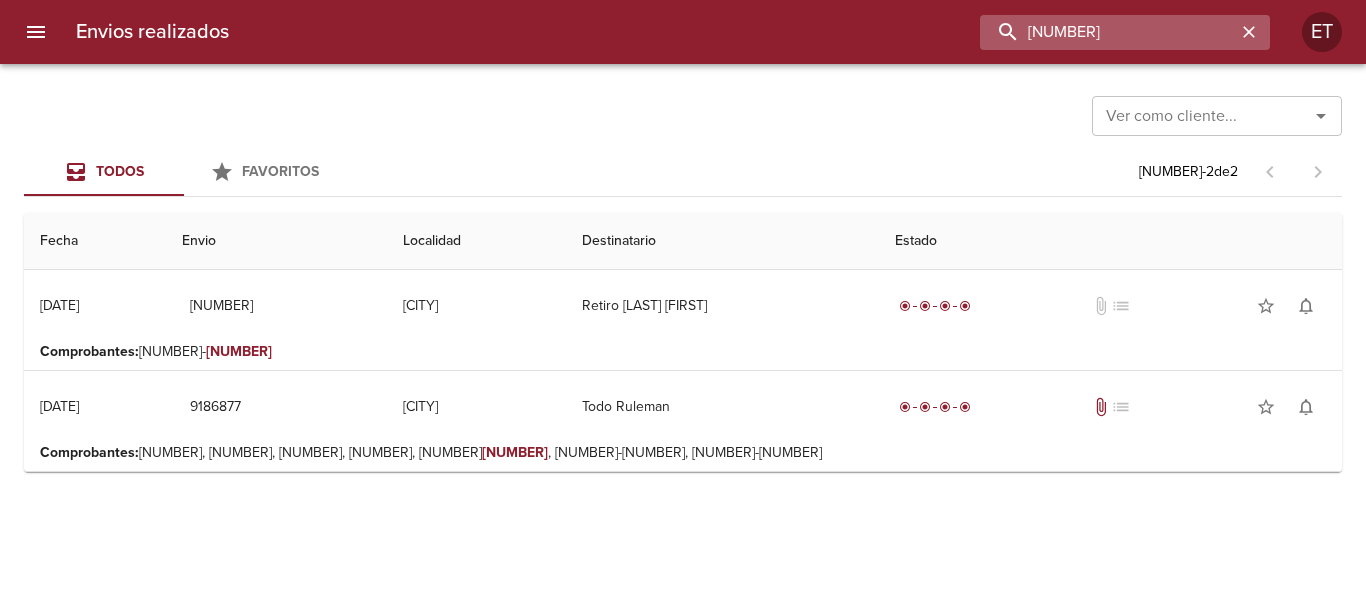 click on "[NUMBER]" at bounding box center (1108, 32) 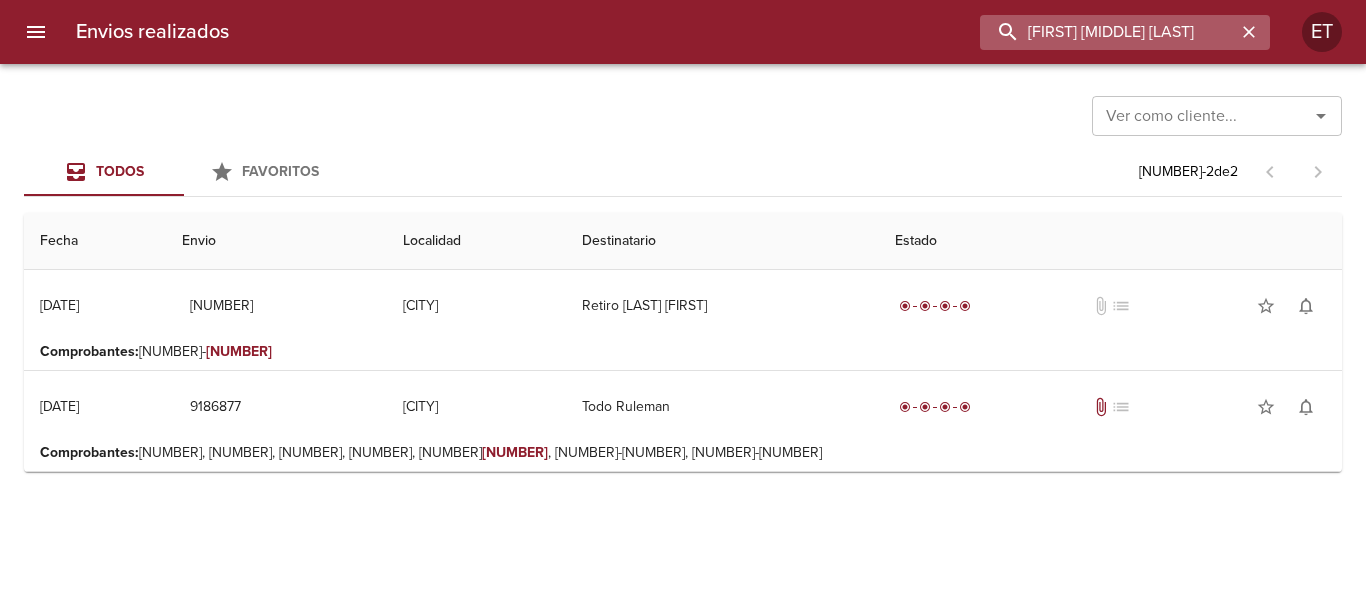 type on "[FIRST] [MIDDLE] [LAST]" 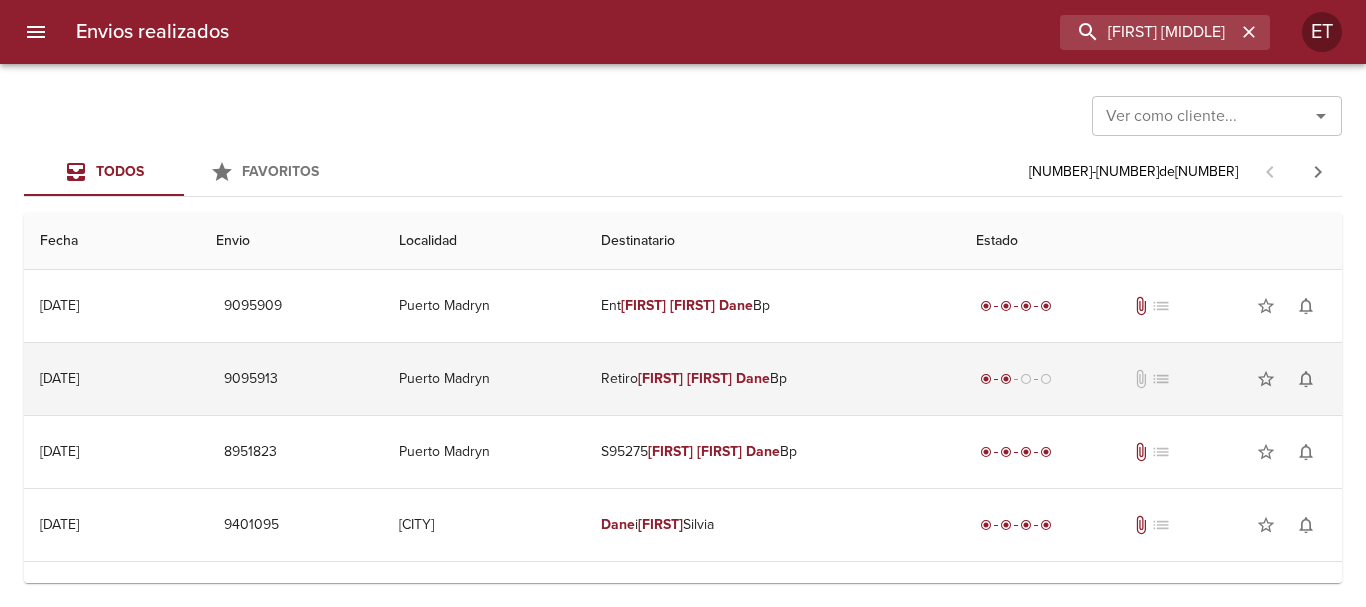 click on "Retiro [FIRST] [LAST] [LAST] [LAST]" at bounding box center (772, 379) 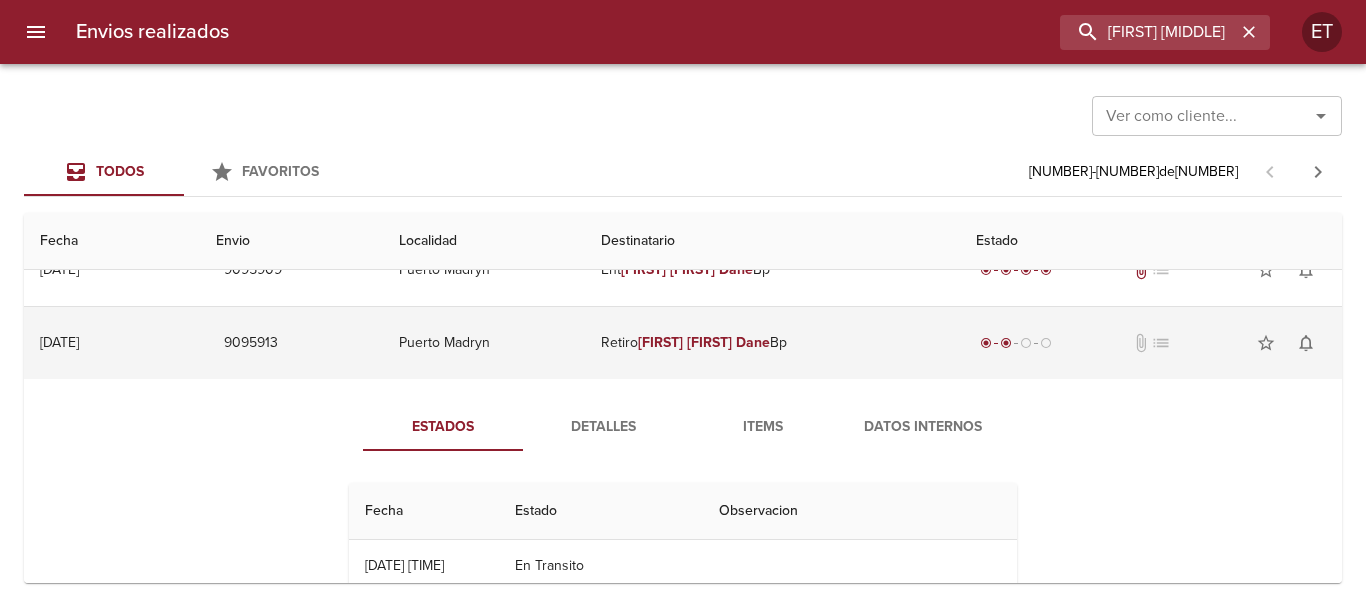 scroll, scrollTop: 100, scrollLeft: 0, axis: vertical 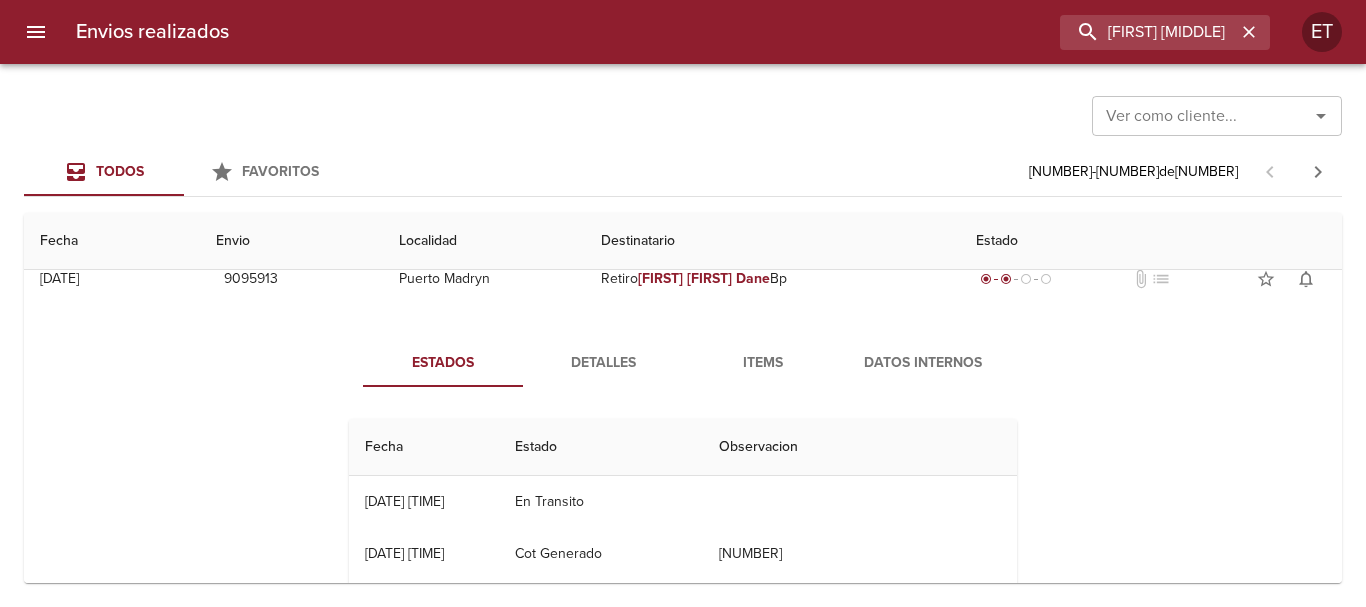 click on "Items" at bounding box center (763, 363) 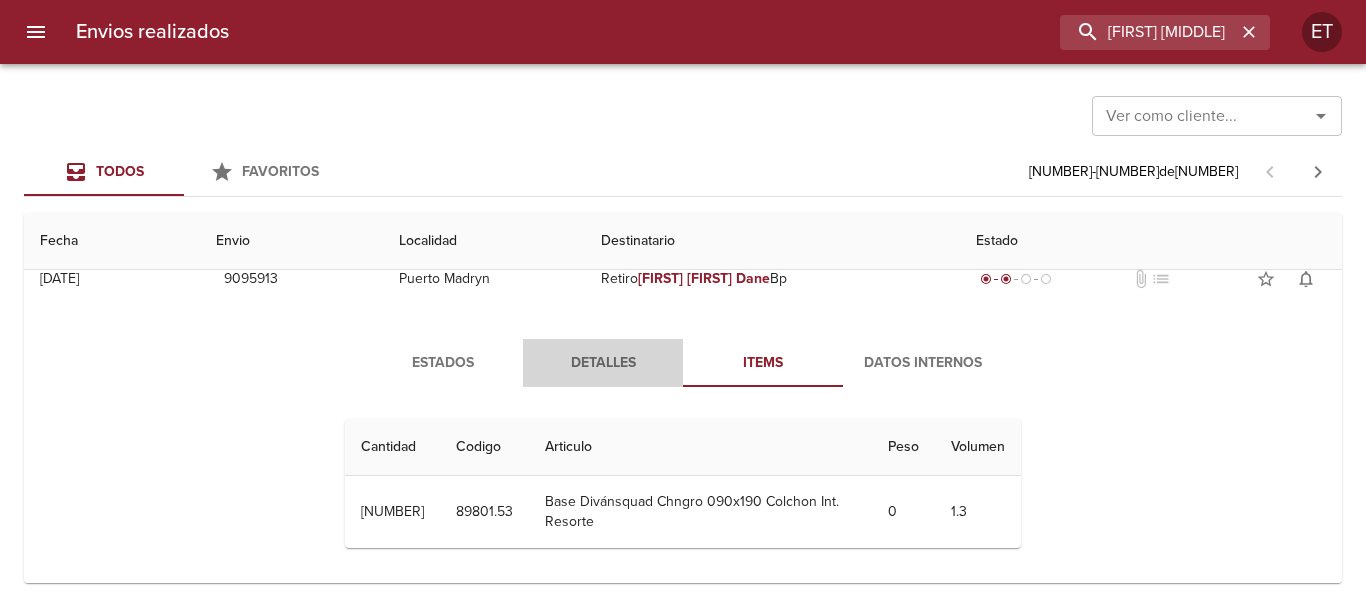 click on "Detalles" at bounding box center [603, 363] 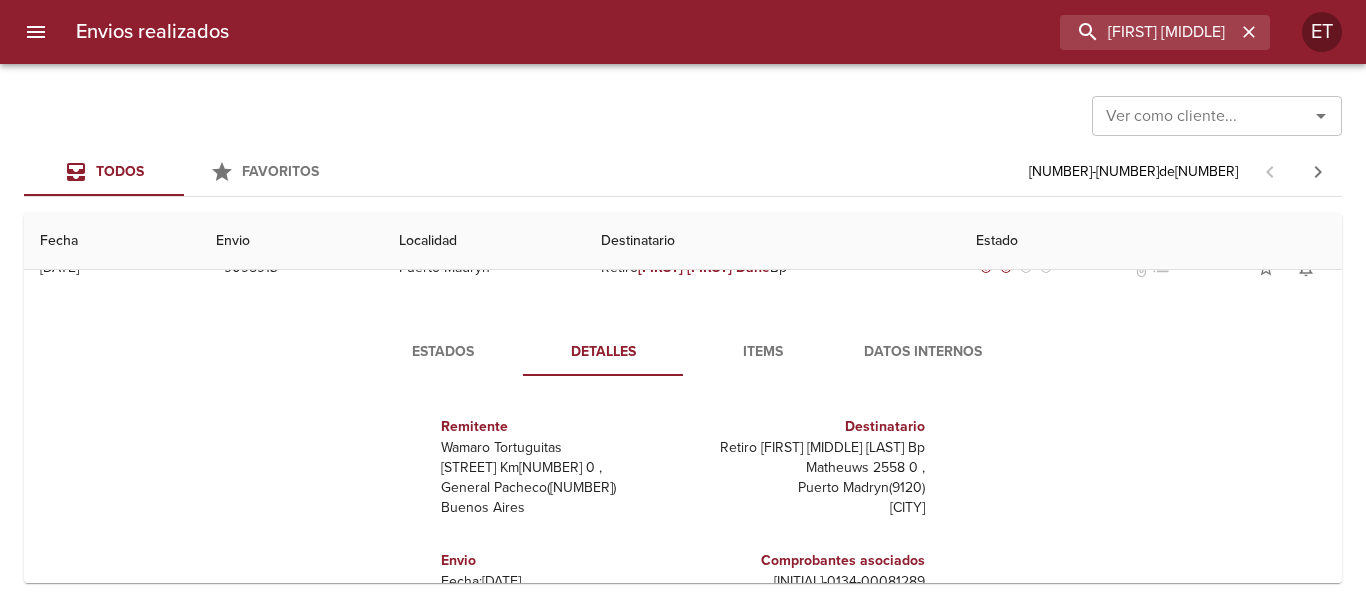 scroll, scrollTop: 0, scrollLeft: 0, axis: both 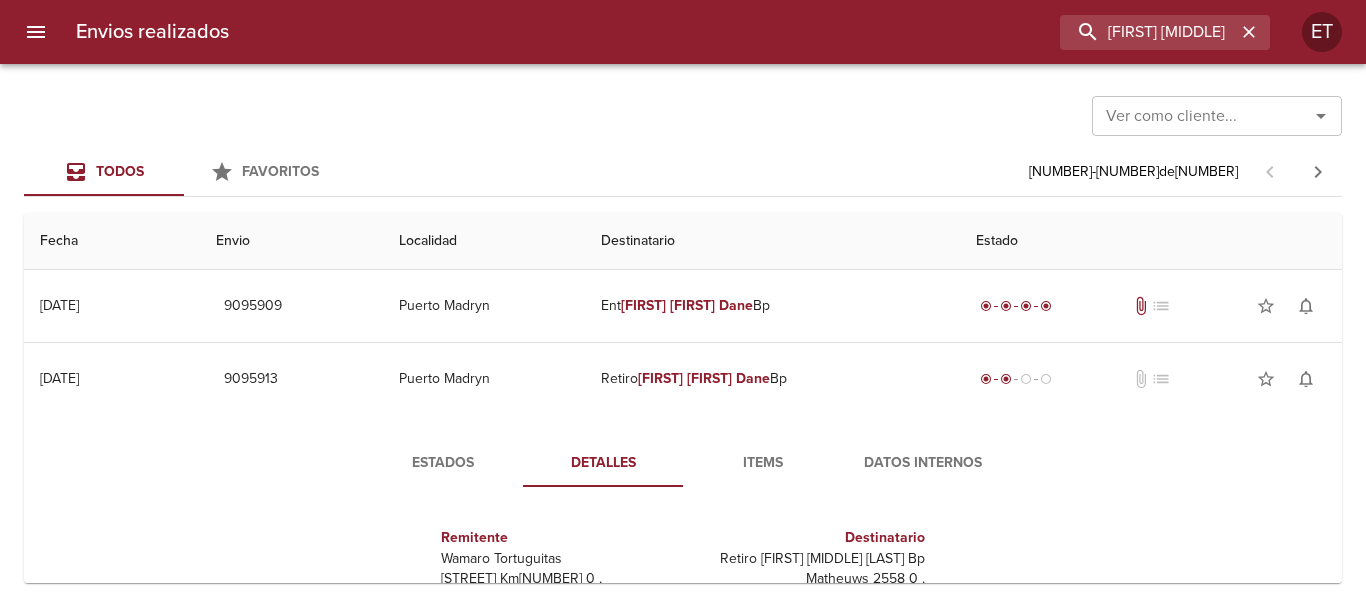 click on "Items" at bounding box center [763, 463] 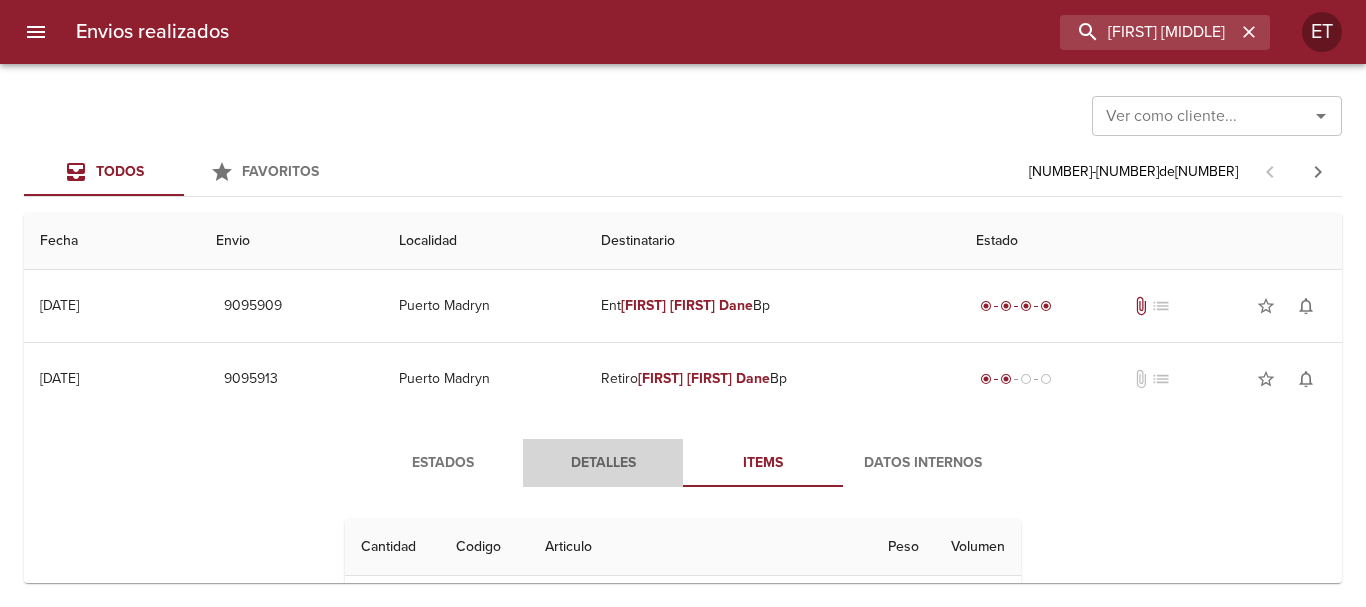 click on "Detalles" at bounding box center [603, 463] 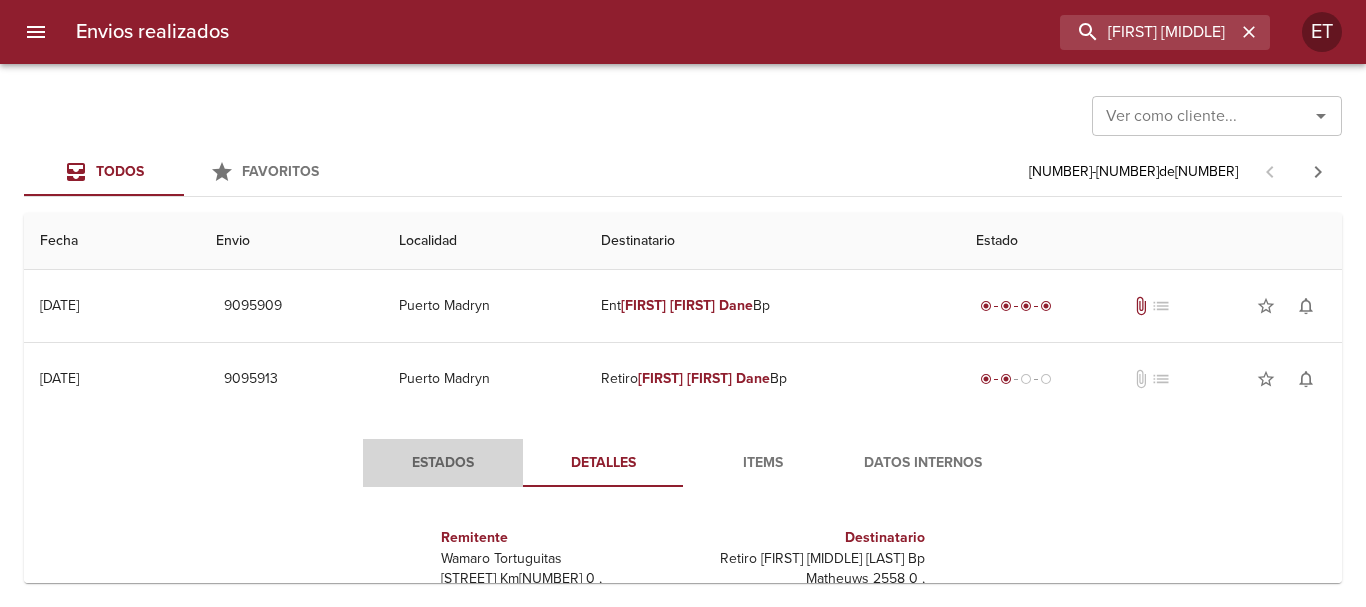 click on "Estados" at bounding box center (443, 463) 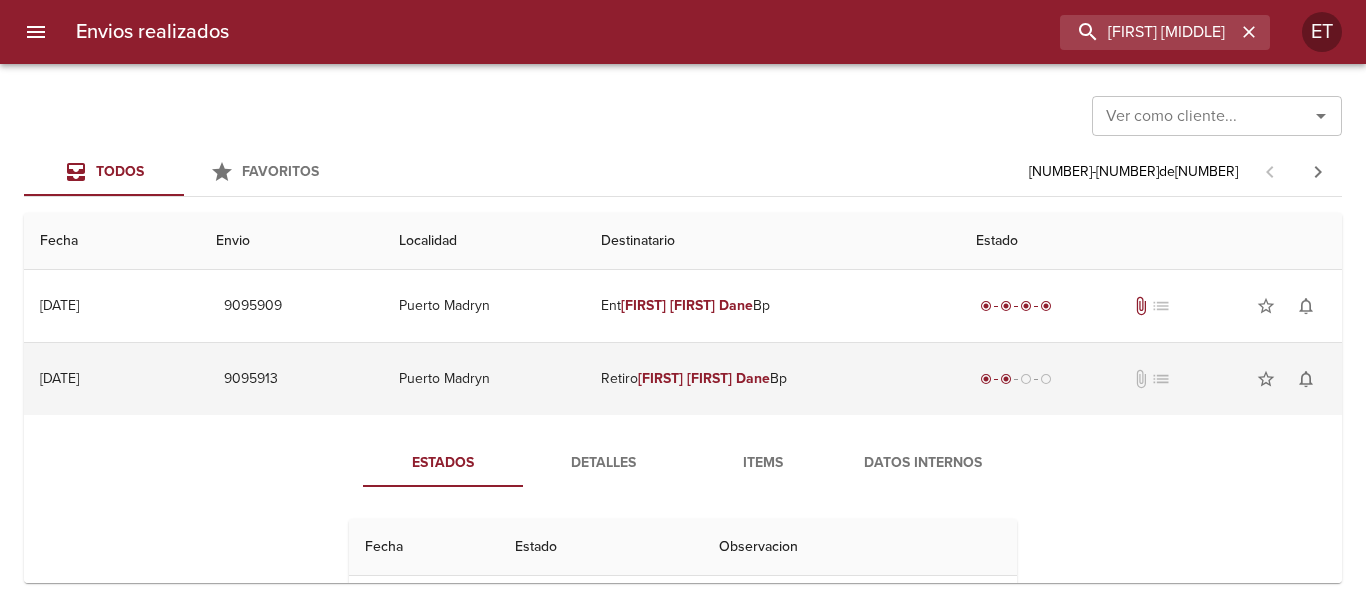 click on "Retiro [FIRST] [LAST] [LAST] [LAST]" at bounding box center (772, 379) 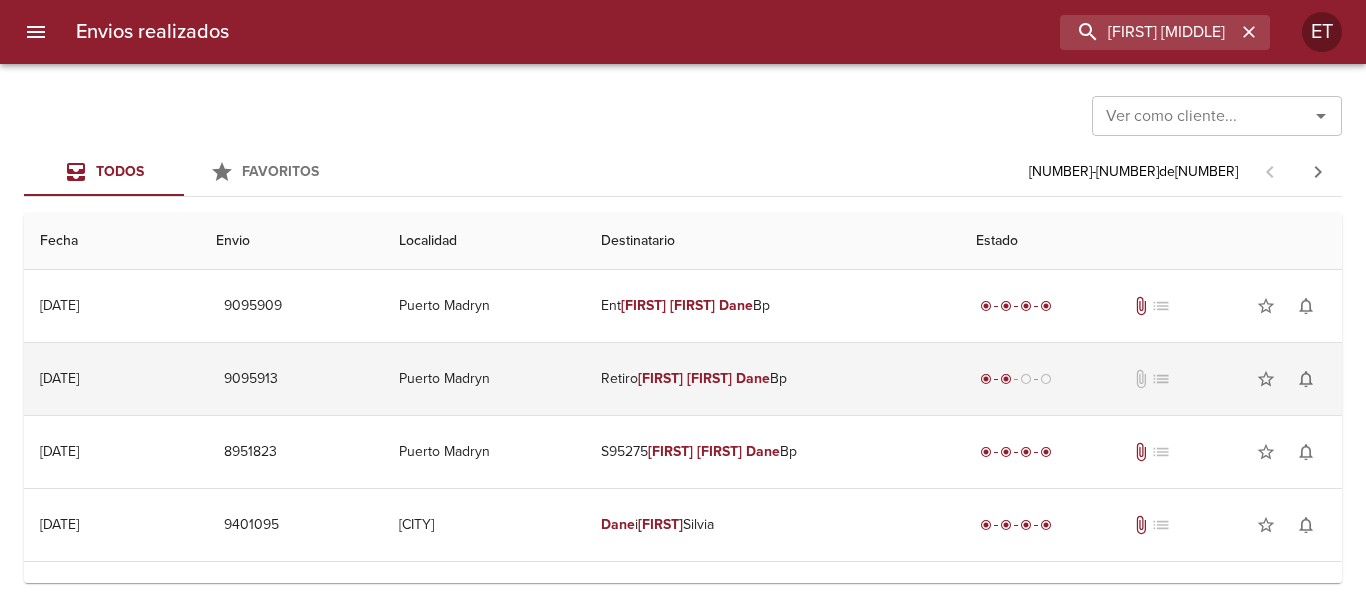 click on "Retiro [FIRST] [LAST] [LAST] [LAST]" at bounding box center [772, 379] 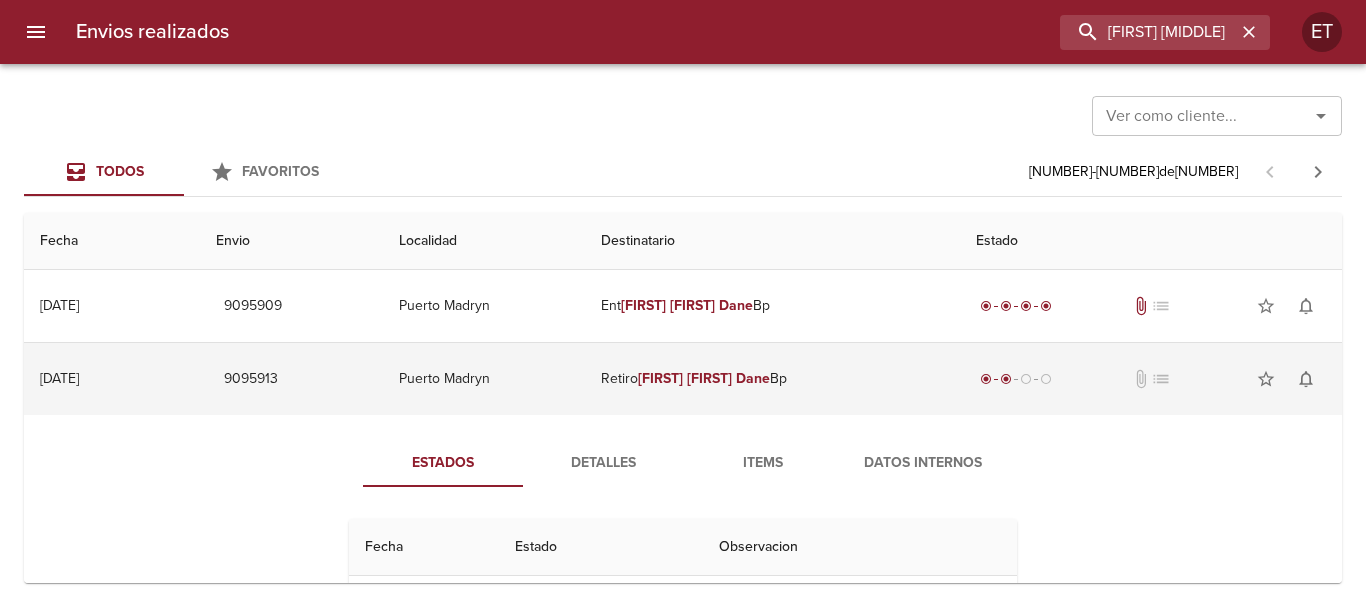 scroll, scrollTop: 100, scrollLeft: 0, axis: vertical 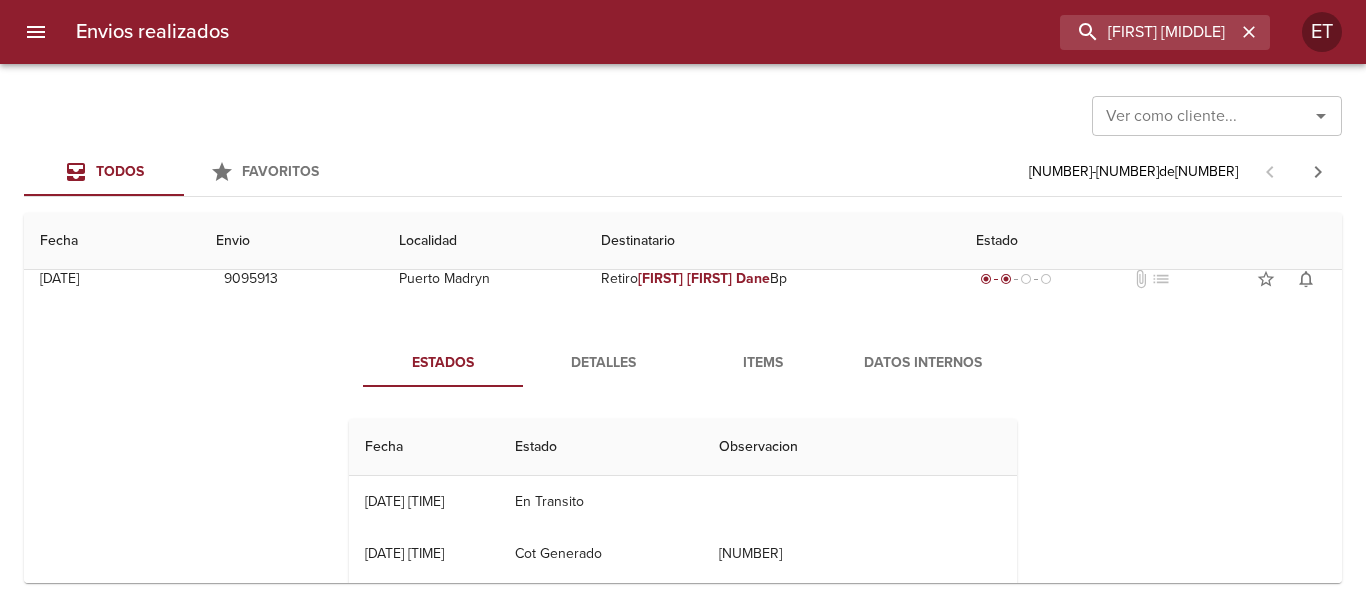 click on "Detalles" at bounding box center [603, 363] 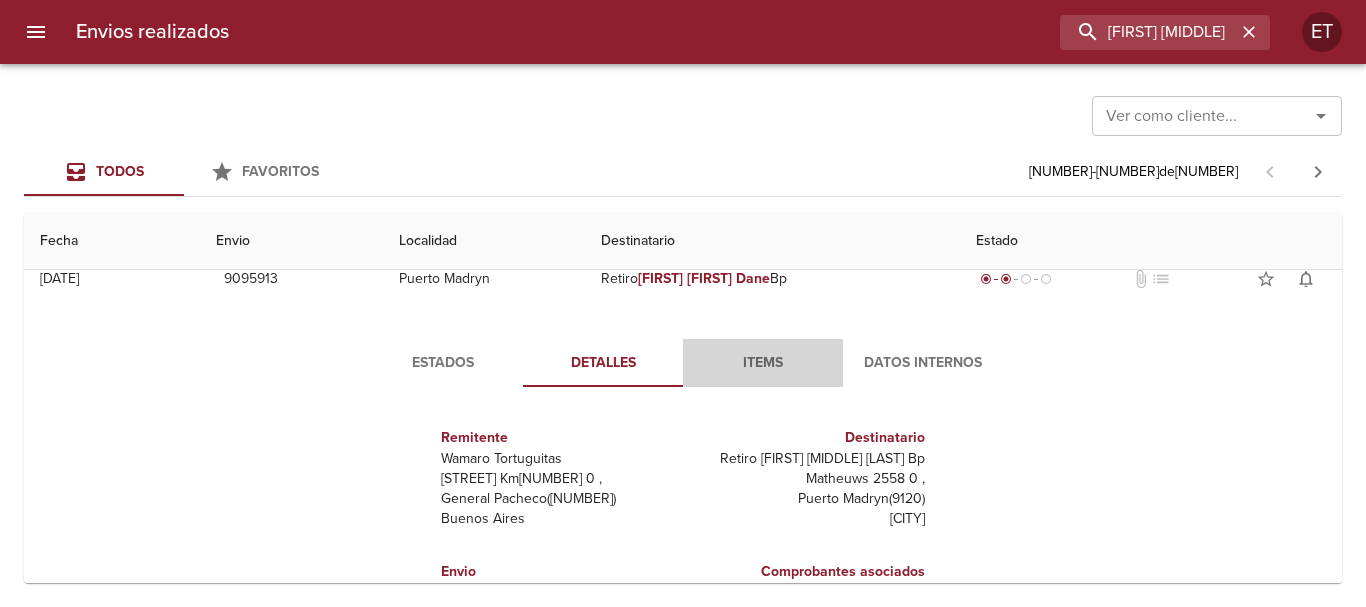 click on "Items" at bounding box center [763, 363] 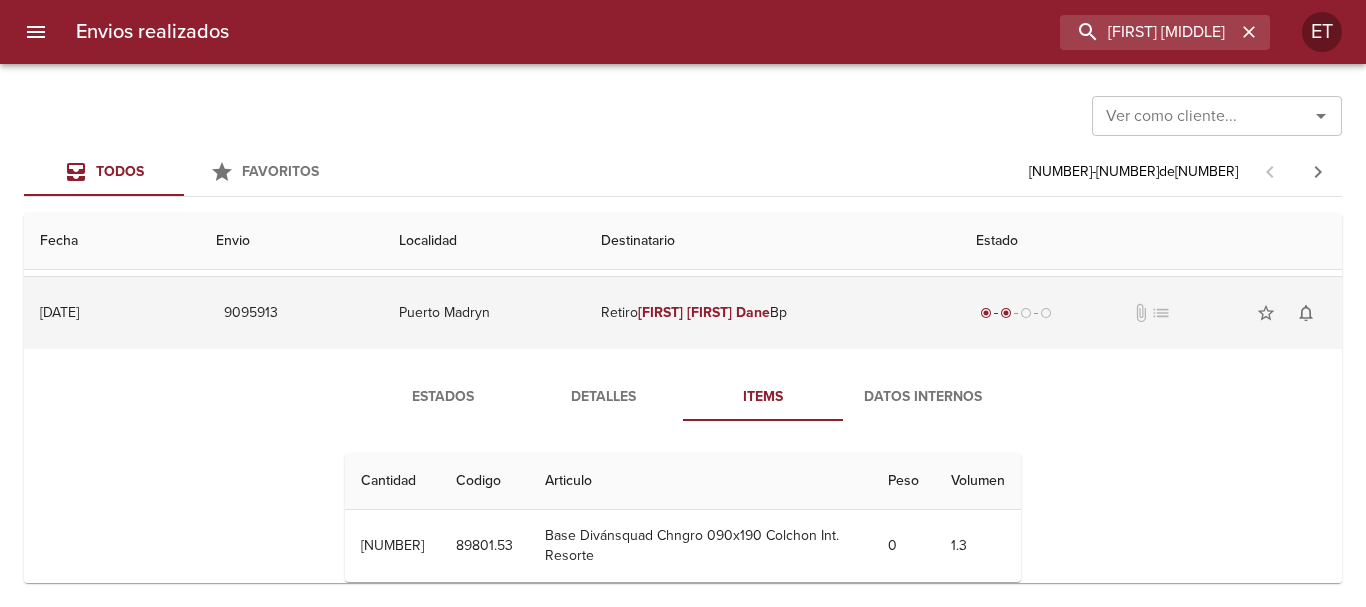 scroll, scrollTop: 0, scrollLeft: 0, axis: both 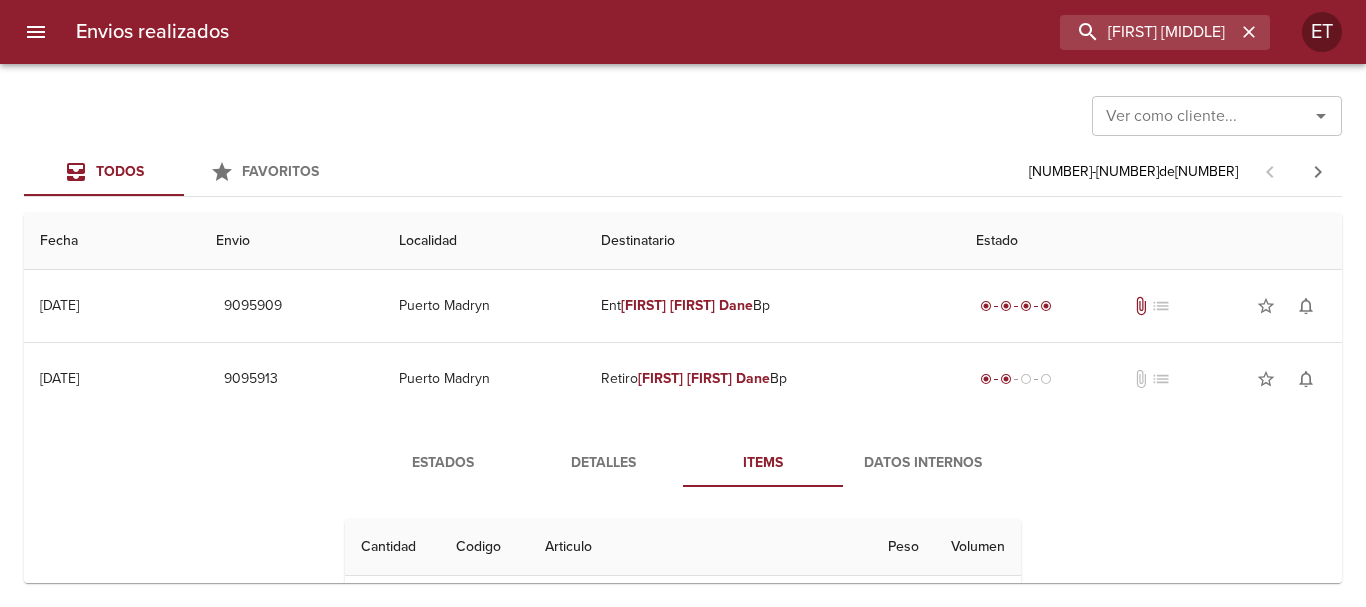 drag, startPoint x: 589, startPoint y: 466, endPoint x: 571, endPoint y: 461, distance: 18.681541 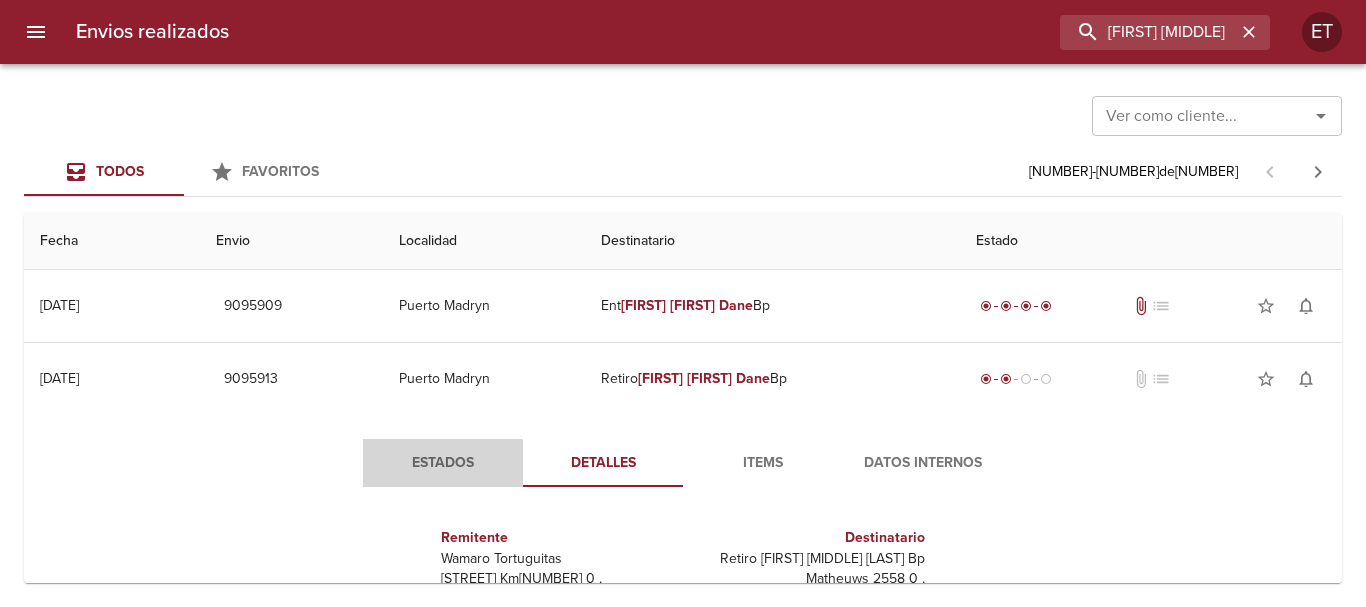 click on "Estados" at bounding box center [443, 463] 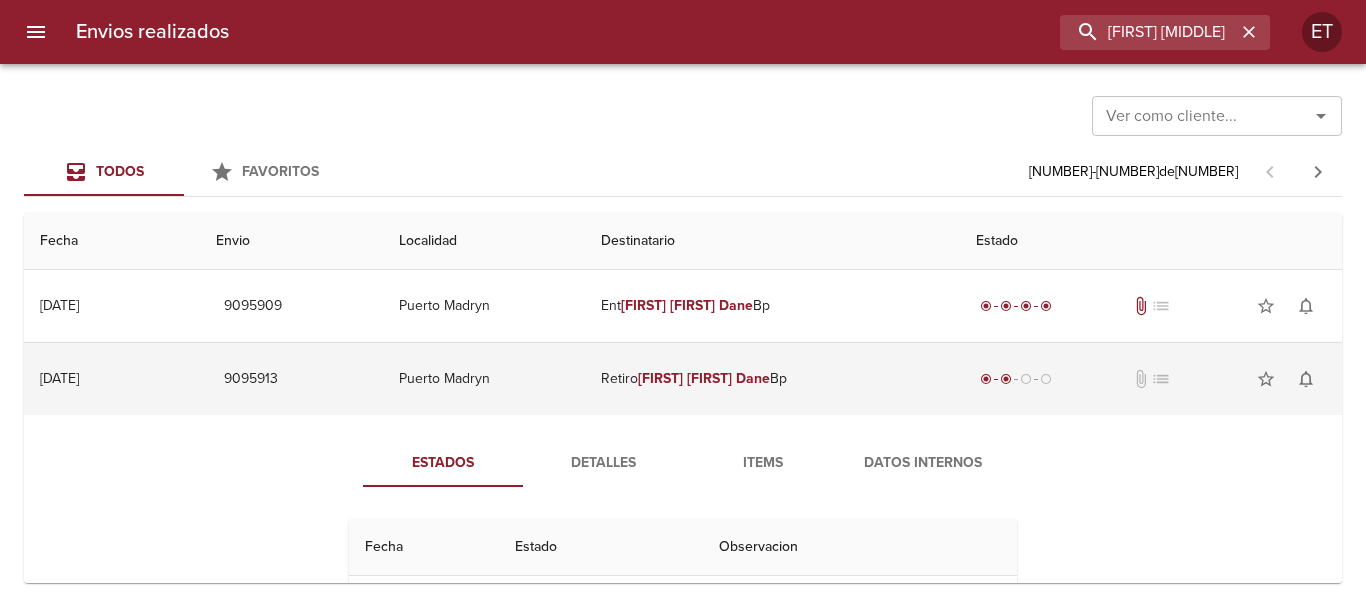 click on "Retiro [FIRST] [LAST] [LAST] [LAST]" at bounding box center (772, 379) 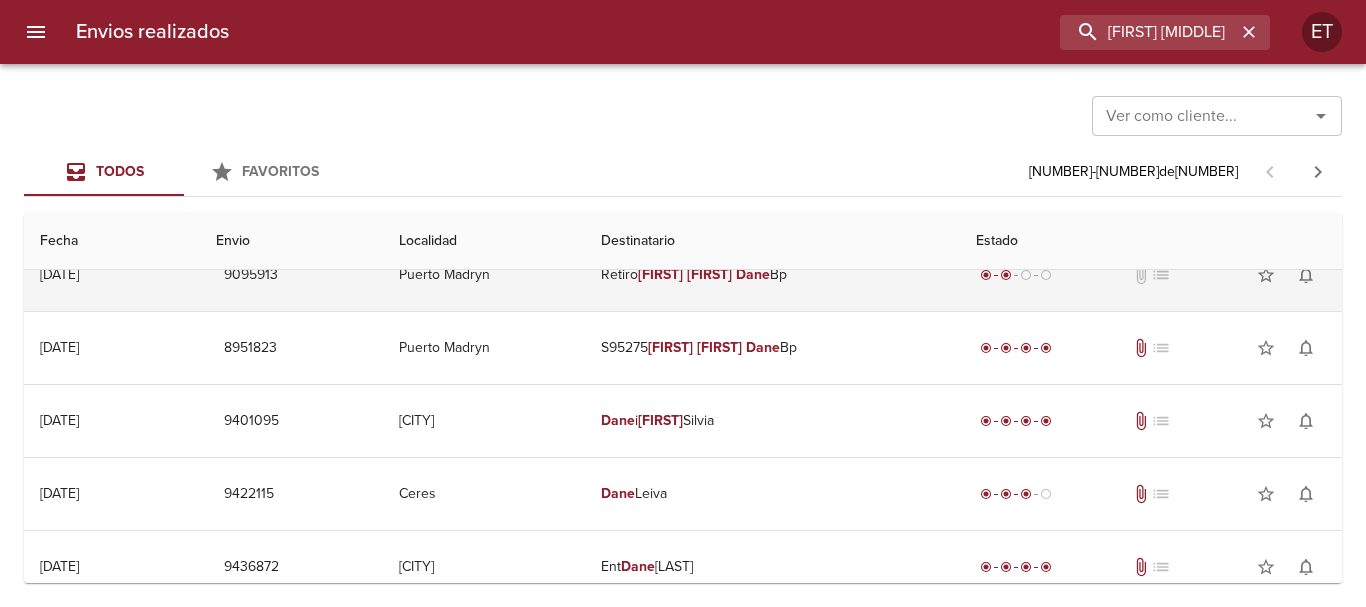 scroll, scrollTop: 0, scrollLeft: 0, axis: both 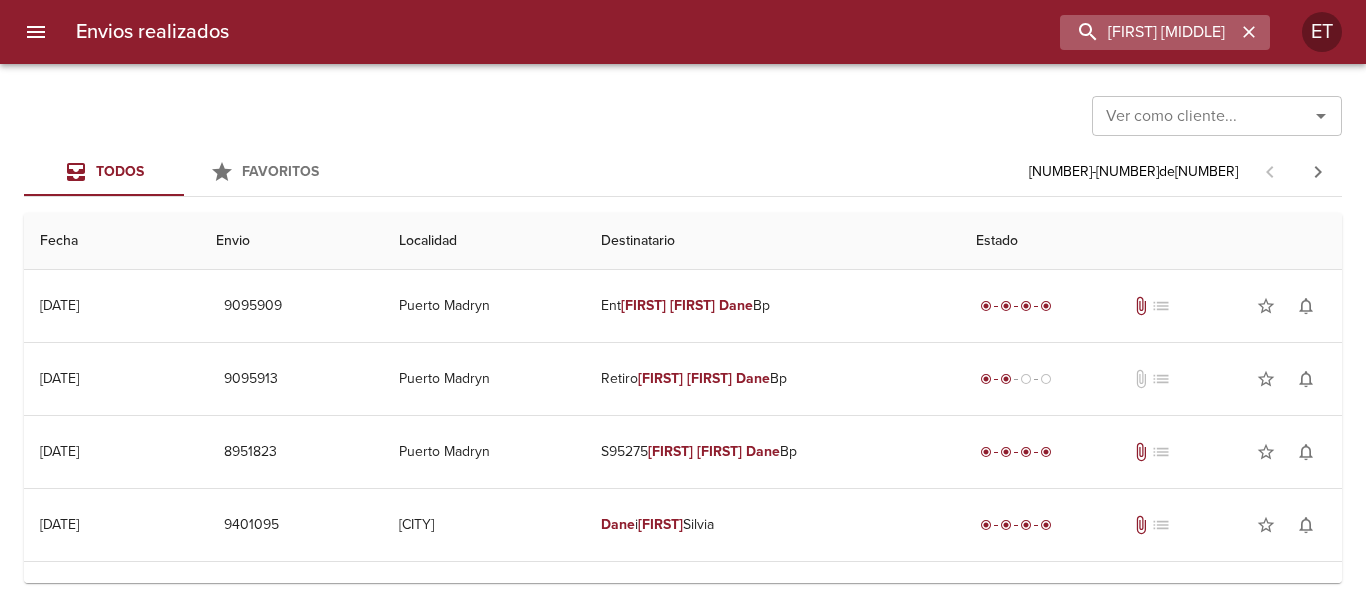 click 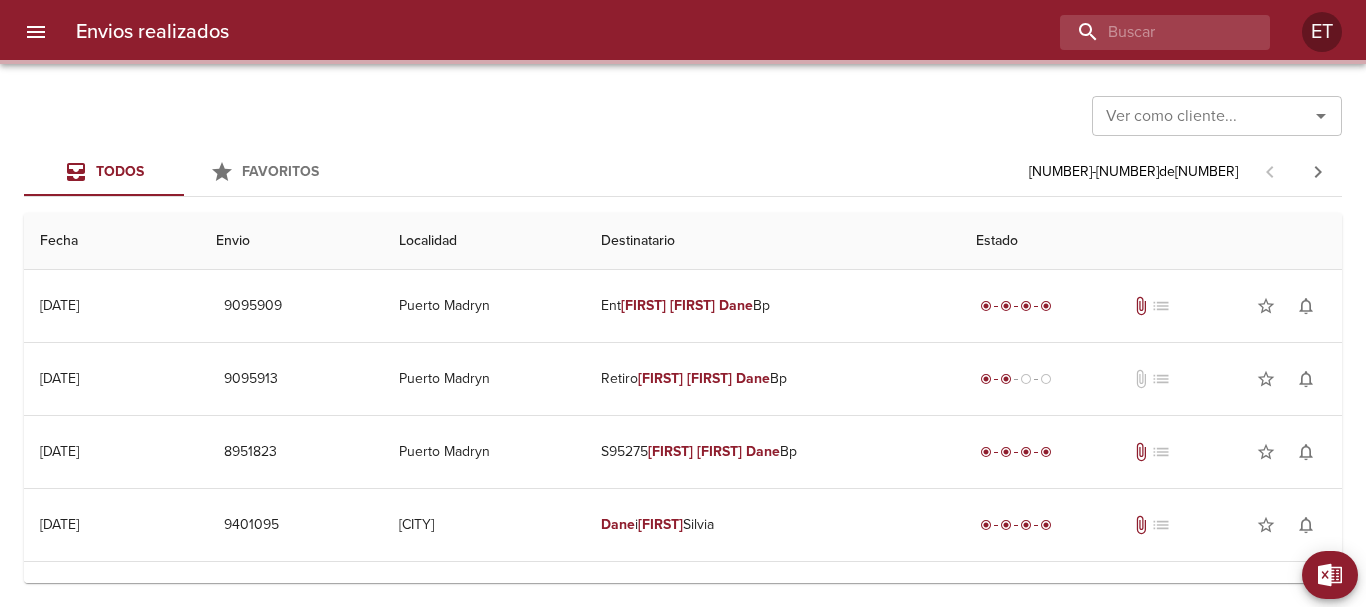 click on "Ver como cliente... Ver como cliente... Todos Favoritos 1 - 25 de 10.000 Fecha Envio Localidad Destinatario Estado [DATE] [DATE] [NUMBER] [CITY] Ent [FIRST] [LAST] [LAST] radio_button_checked radio_button_checked radio_button_checked radio_button_checked attach_file list star_border notifications_none [DATE] [DATE] [NUMBER] [CITY] Retiro [FIRST] [LAST] [LAST] radio_button_checked radio_button_checked radio_button_unchecked radio_button_unchecked attach_file list star_border notifications_none [DATE] [DATE] [NUMBER] [CITY] S95275 [FIRST] [LAST] [LAST] radio_button_checked radio_button_checked radio_button_checked radio_button_checked attach_file list star_border notifications_none [DATE] [DATE] [NUMBER] [CITY] Dane i [FIRST] [LAST] radio_button_checked radio_button_checked radio_button_checked radio_button_checked attach_file list star_border notifications_none [DATE] [DATE] [NUMBER] [CITY] Dane l [LAST] radio_button_checked attach_file" at bounding box center (683, 335) 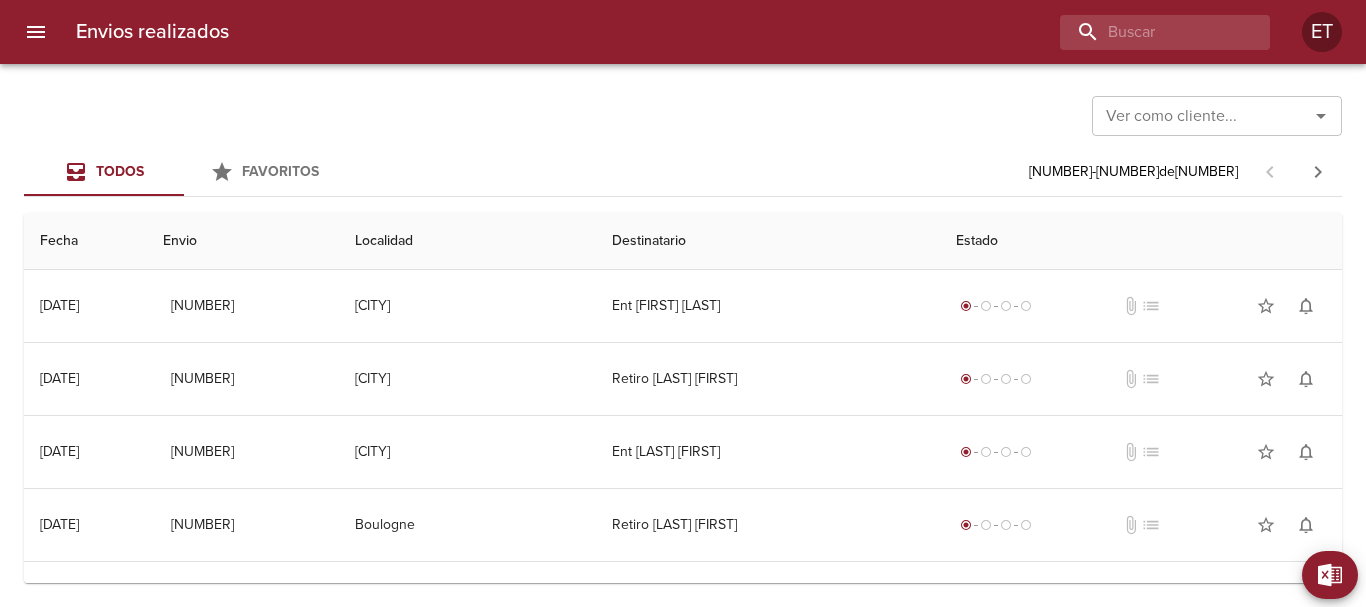 click on "Ver como cliente... Ver como cliente..." at bounding box center [683, 114] 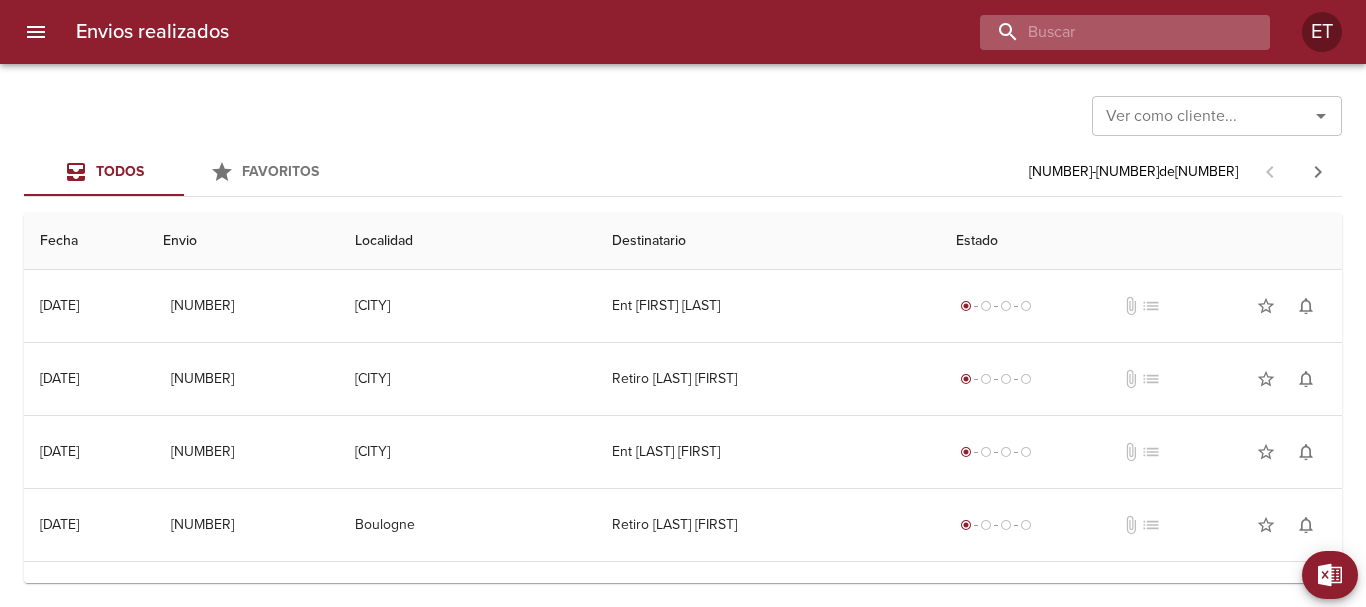 click at bounding box center [1108, 32] 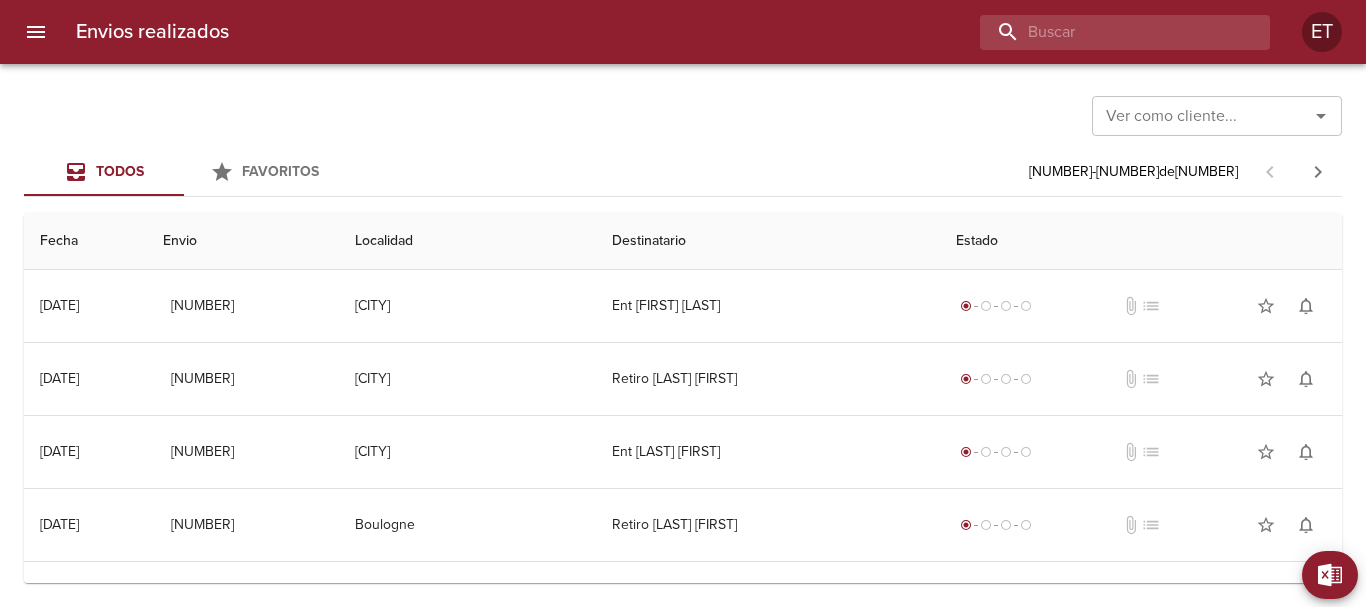 paste on "00081486" 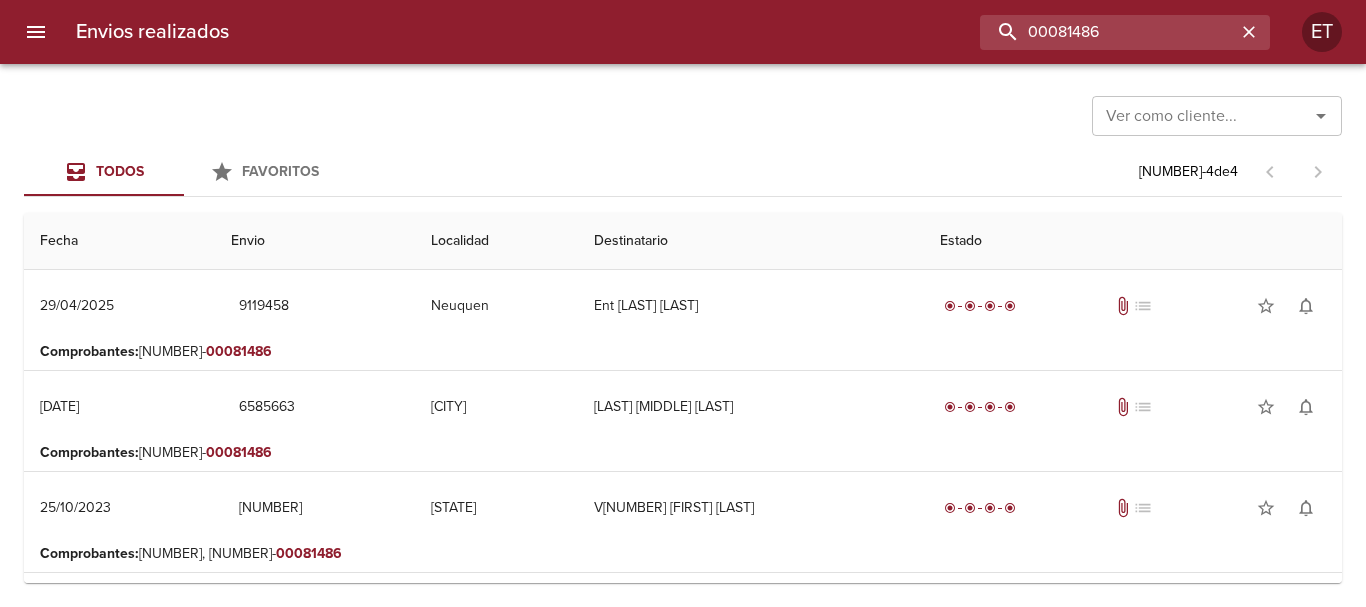 drag, startPoint x: 1150, startPoint y: 24, endPoint x: 849, endPoint y: -14, distance: 303.3892 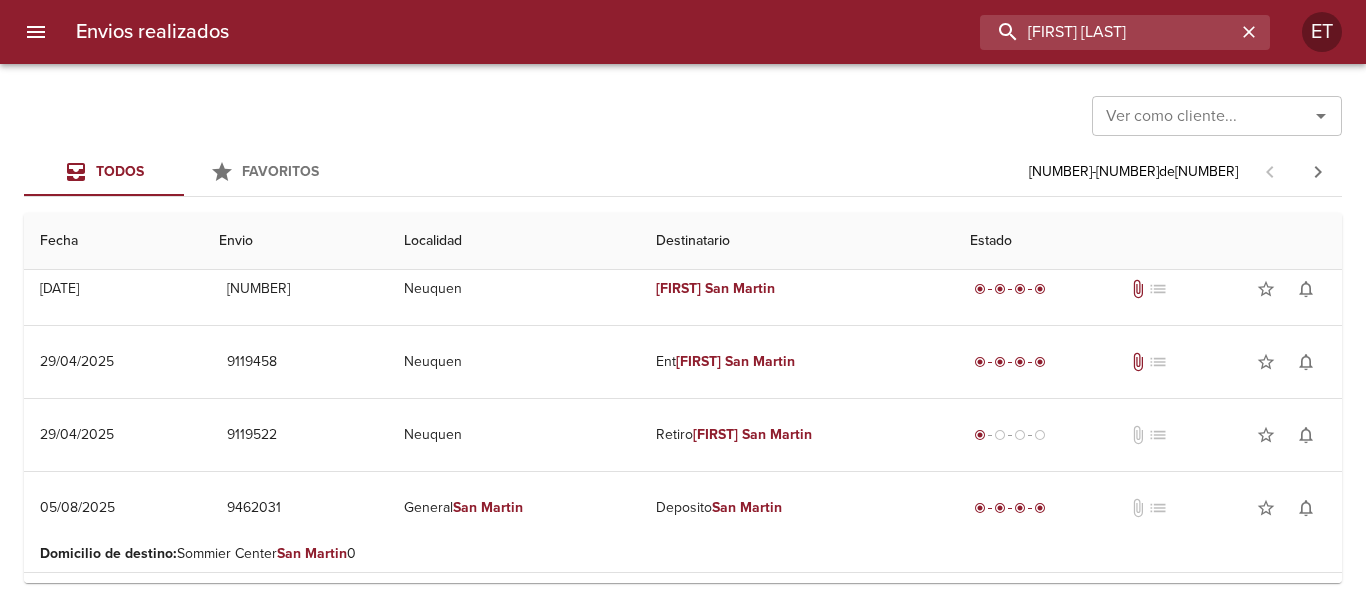 scroll, scrollTop: 200, scrollLeft: 0, axis: vertical 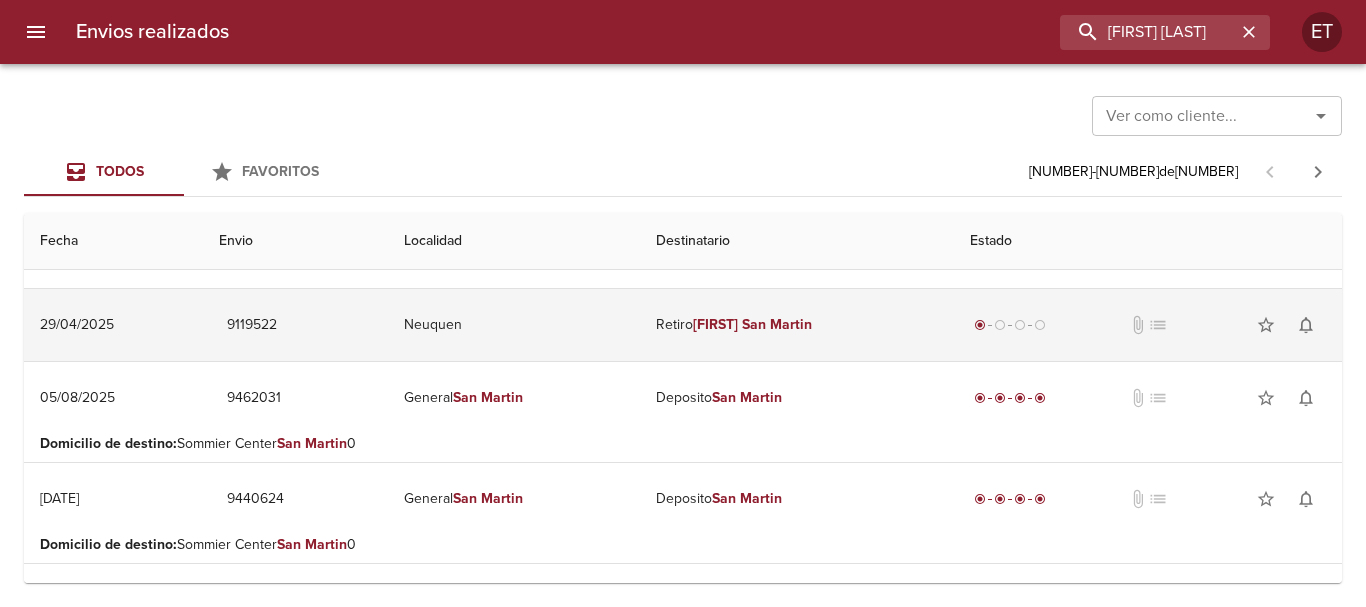 click on "Retiro [FIRST] [LAST]" at bounding box center [797, 325] 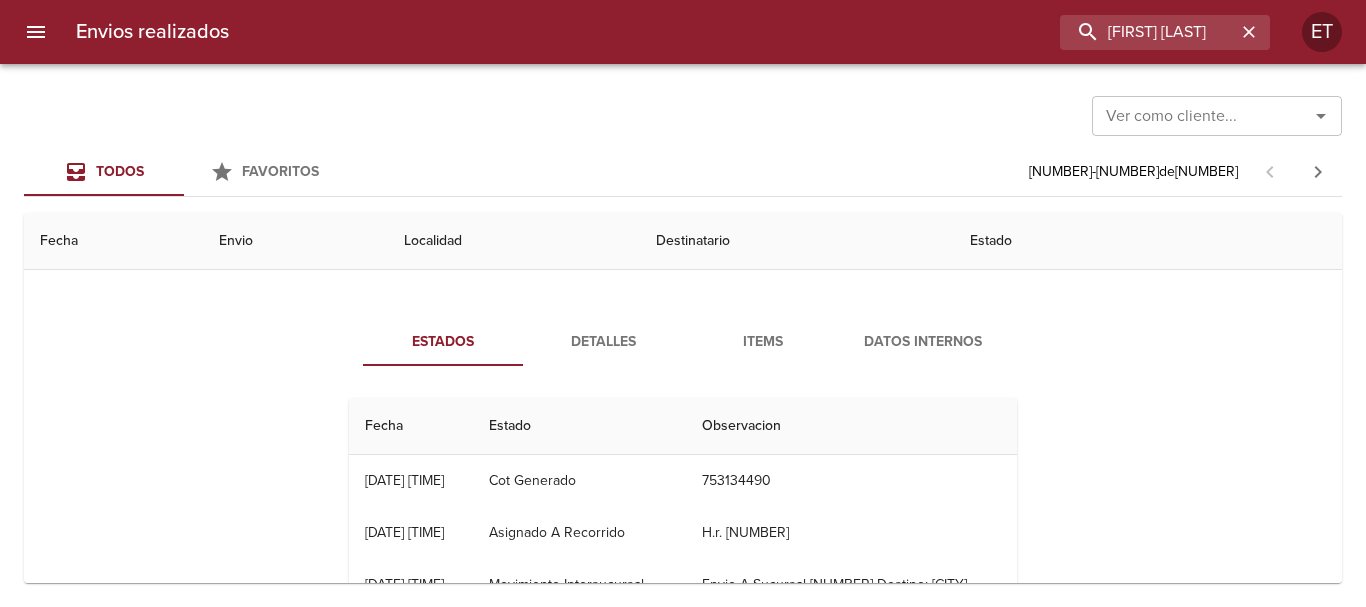scroll, scrollTop: 300, scrollLeft: 0, axis: vertical 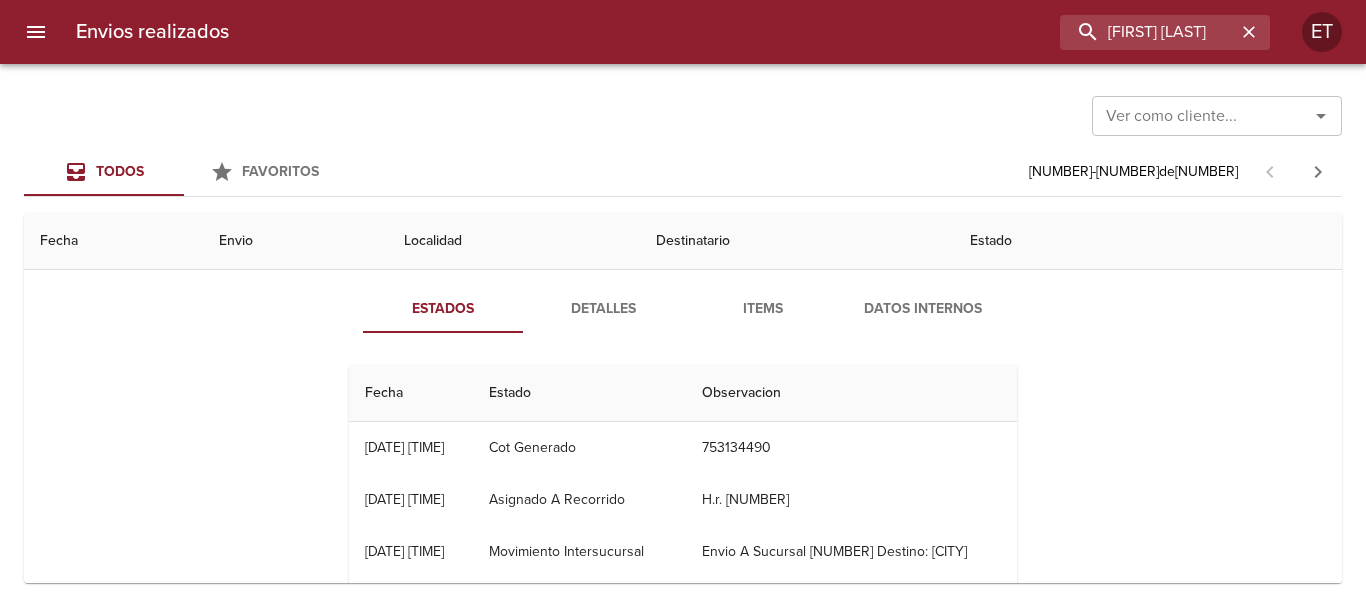 click on "Observacion" at bounding box center [851, 393] 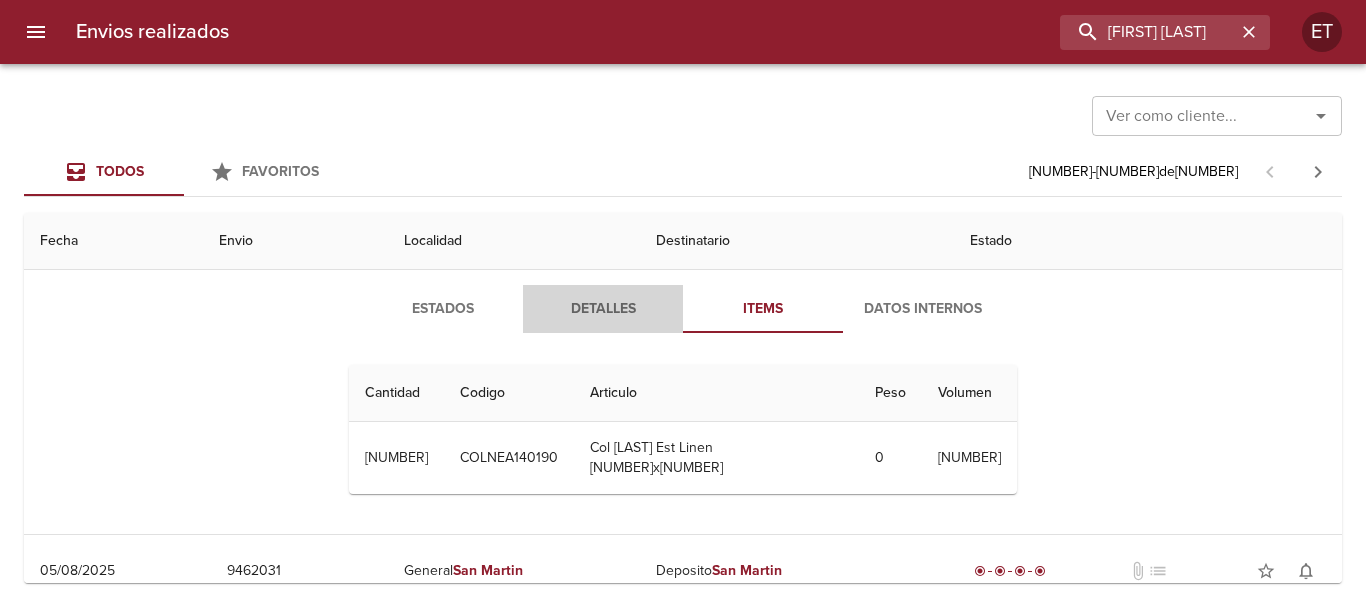 click on "Detalles" at bounding box center (603, 309) 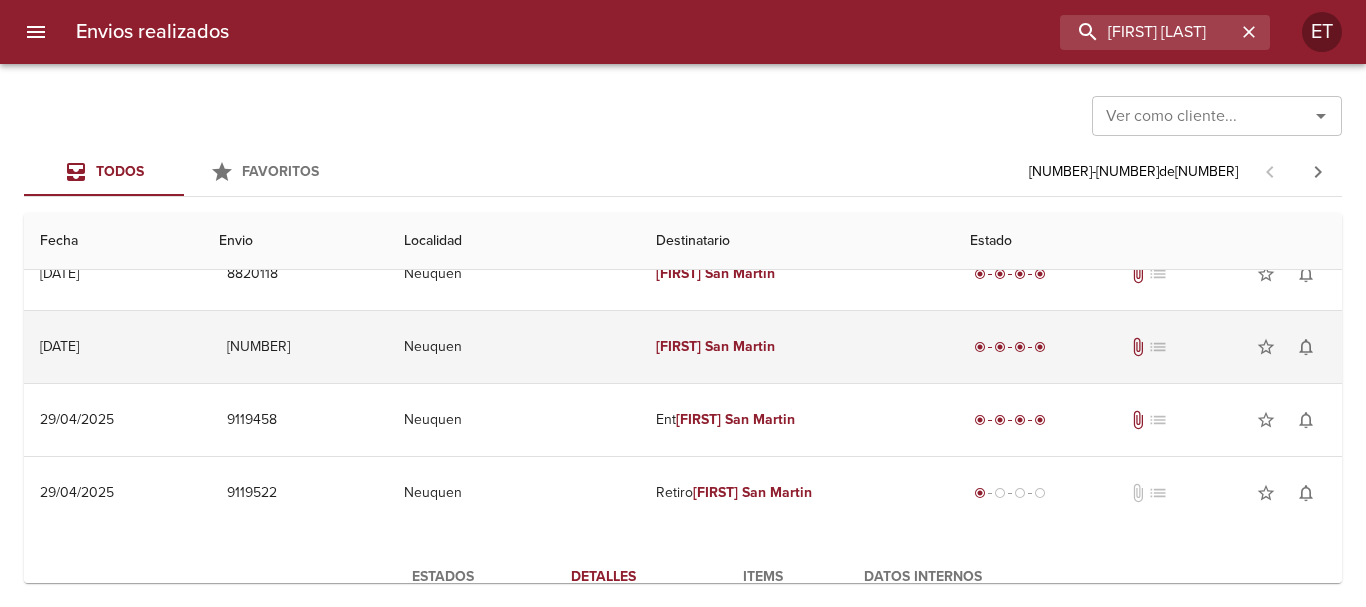 scroll, scrollTop: 0, scrollLeft: 0, axis: both 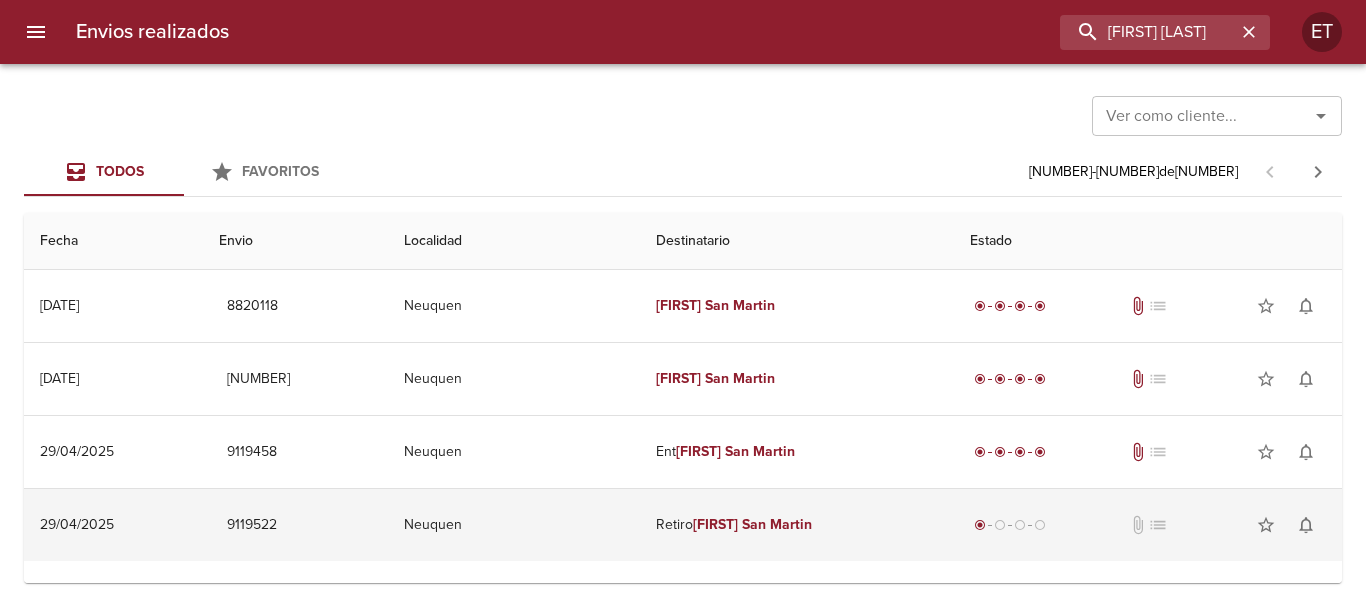click on "Retiro [FIRST] [LAST]" at bounding box center [797, 525] 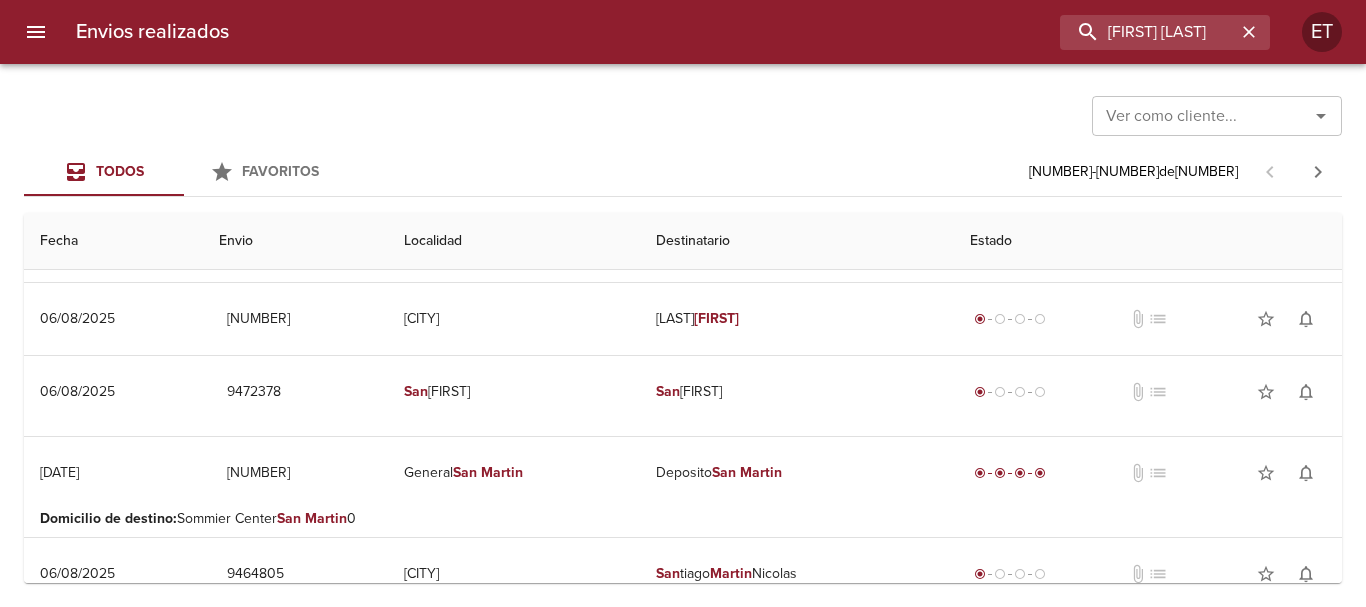 scroll, scrollTop: 0, scrollLeft: 0, axis: both 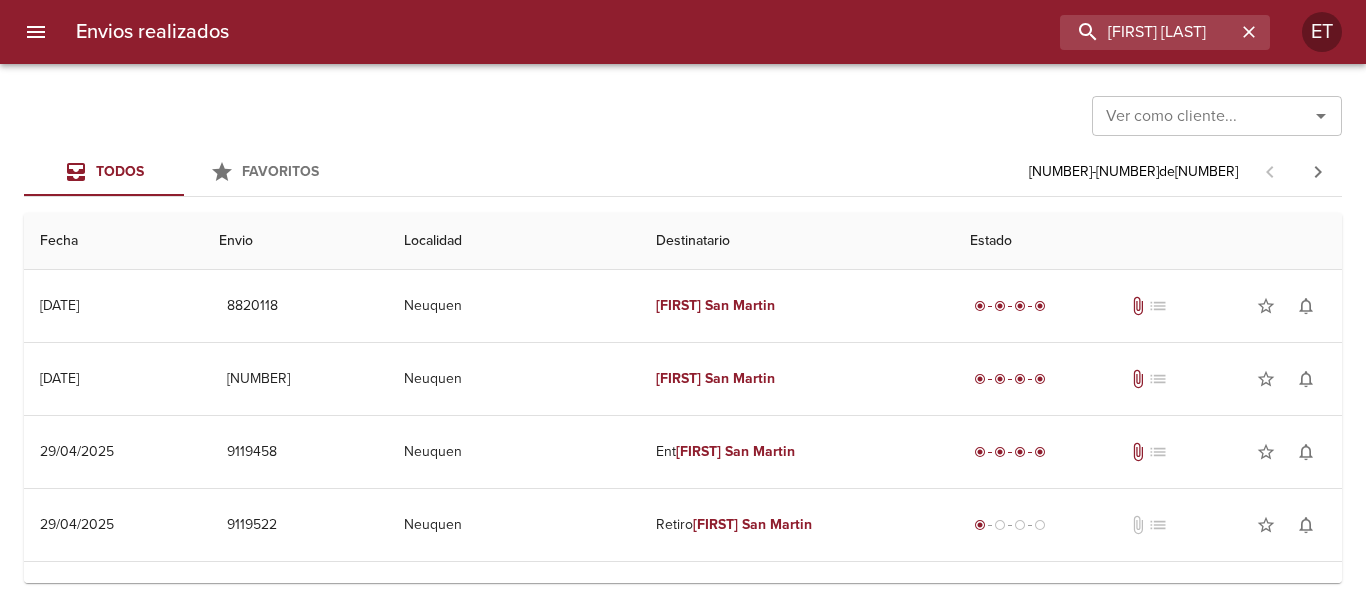 click on "Envios realizados [FIRST] [LAST] ET" at bounding box center (683, 32) 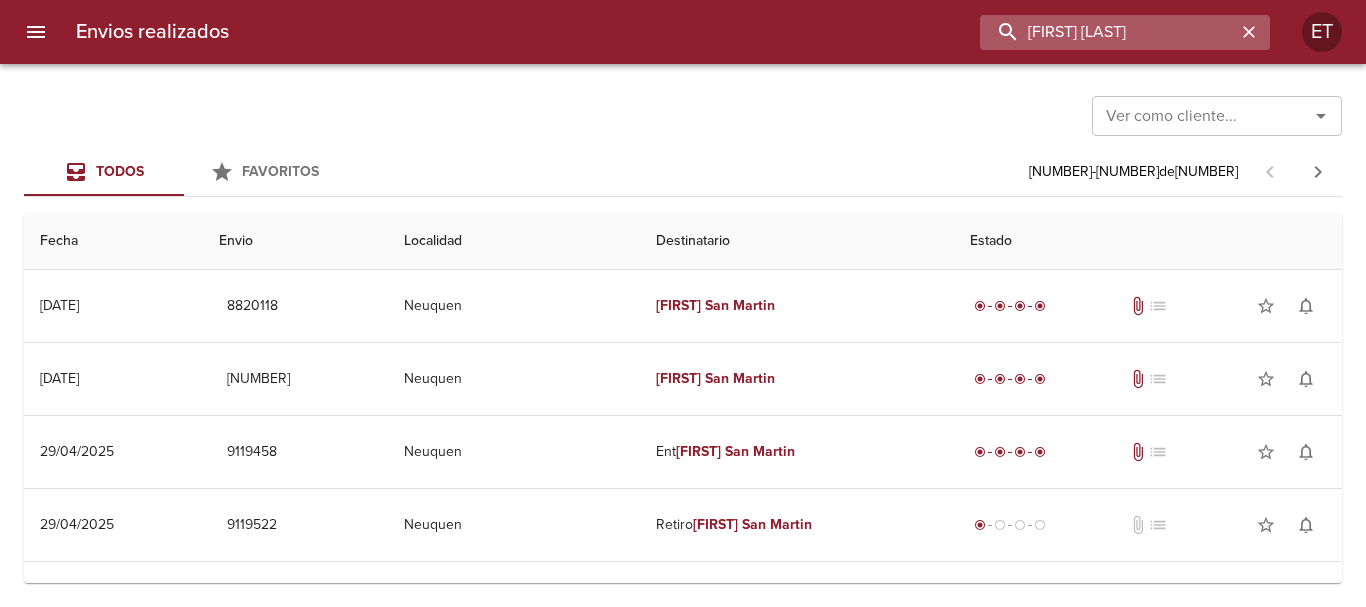 click on "[FIRST] [LAST]" at bounding box center [1108, 32] 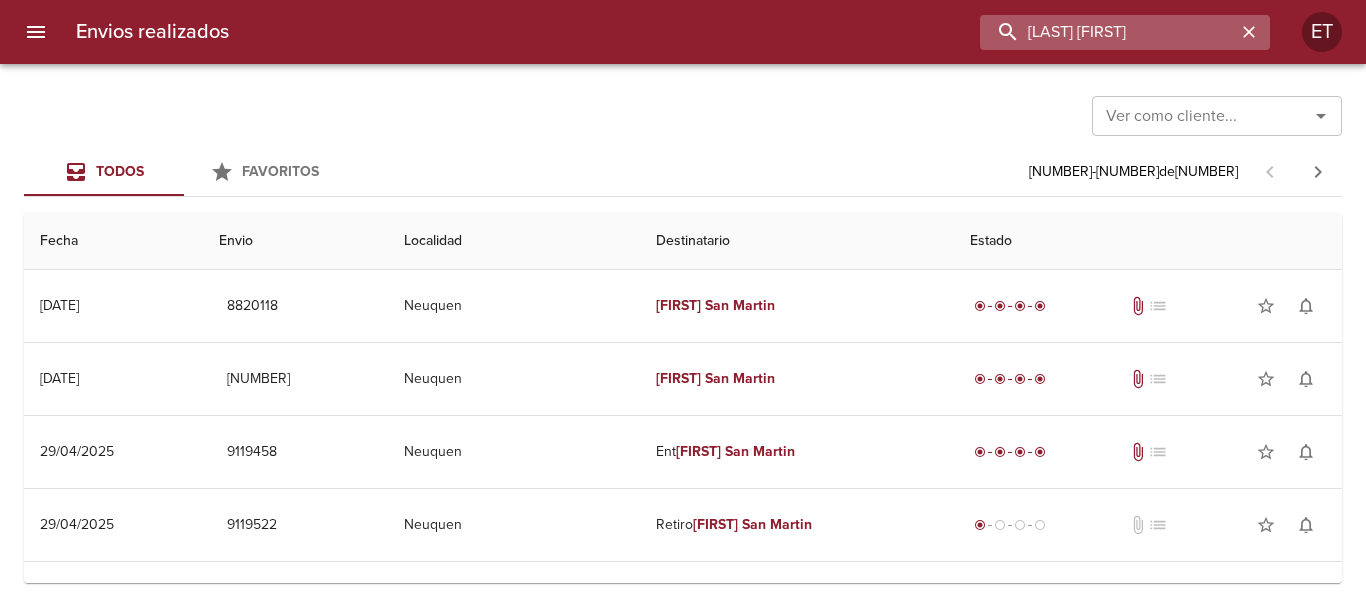 type on "[LAST] [FIRST]" 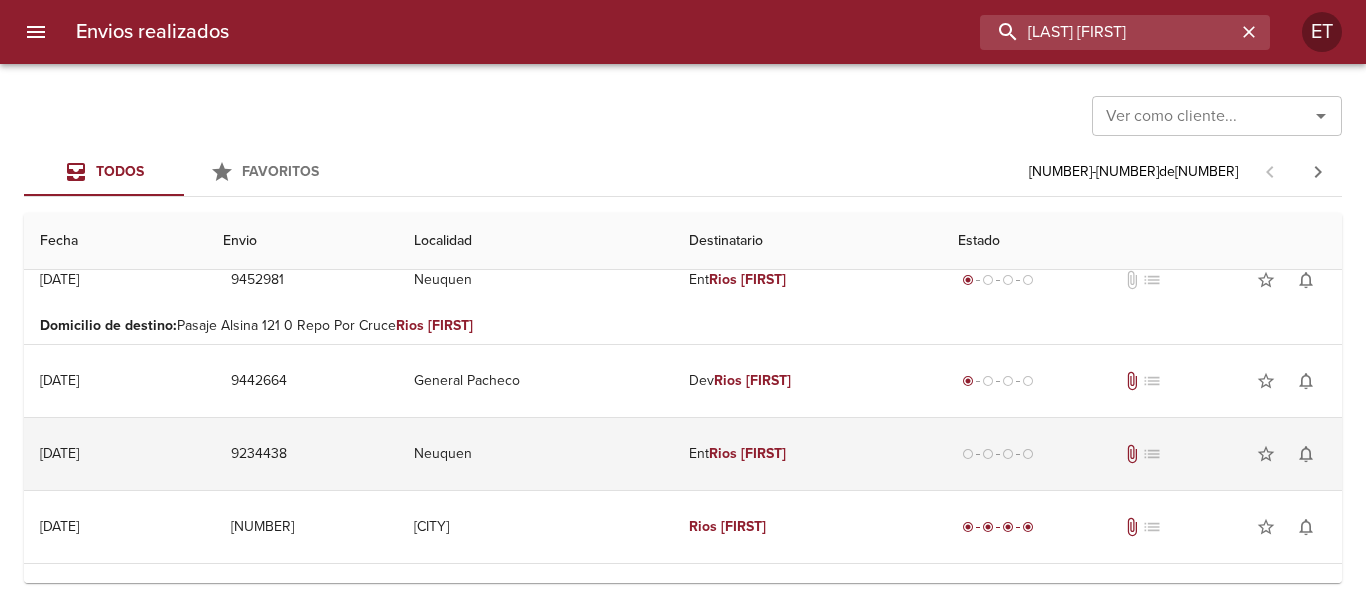 scroll, scrollTop: 0, scrollLeft: 0, axis: both 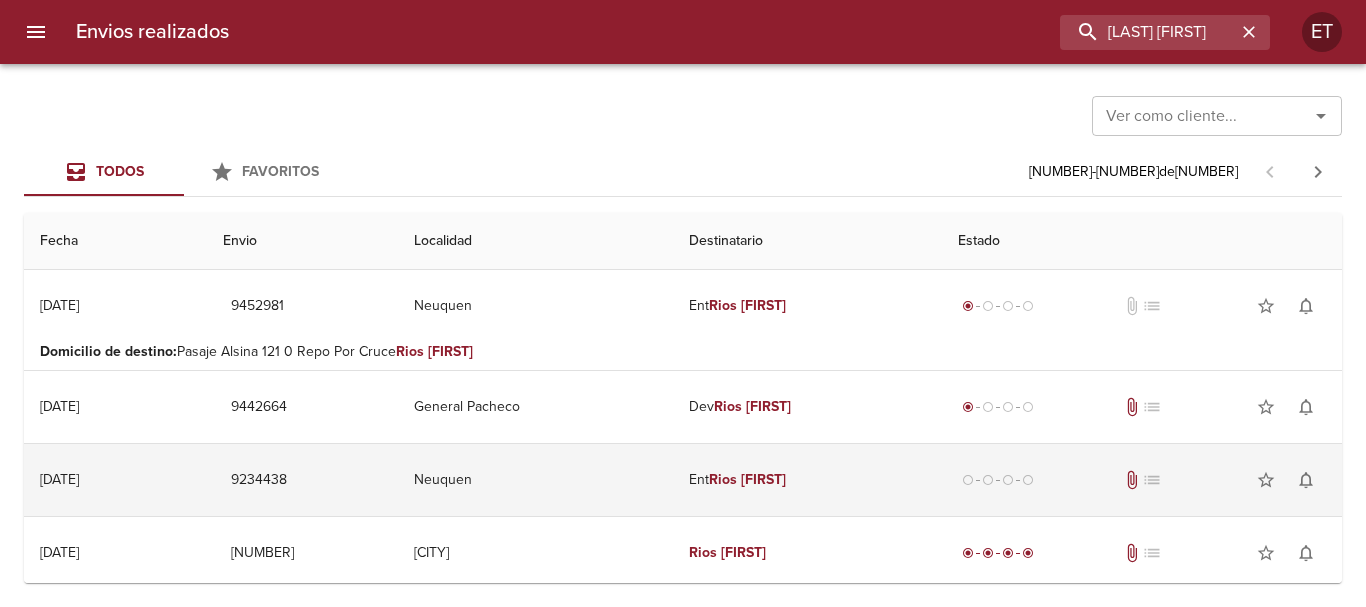 click on "[FIRST]" at bounding box center (763, 479) 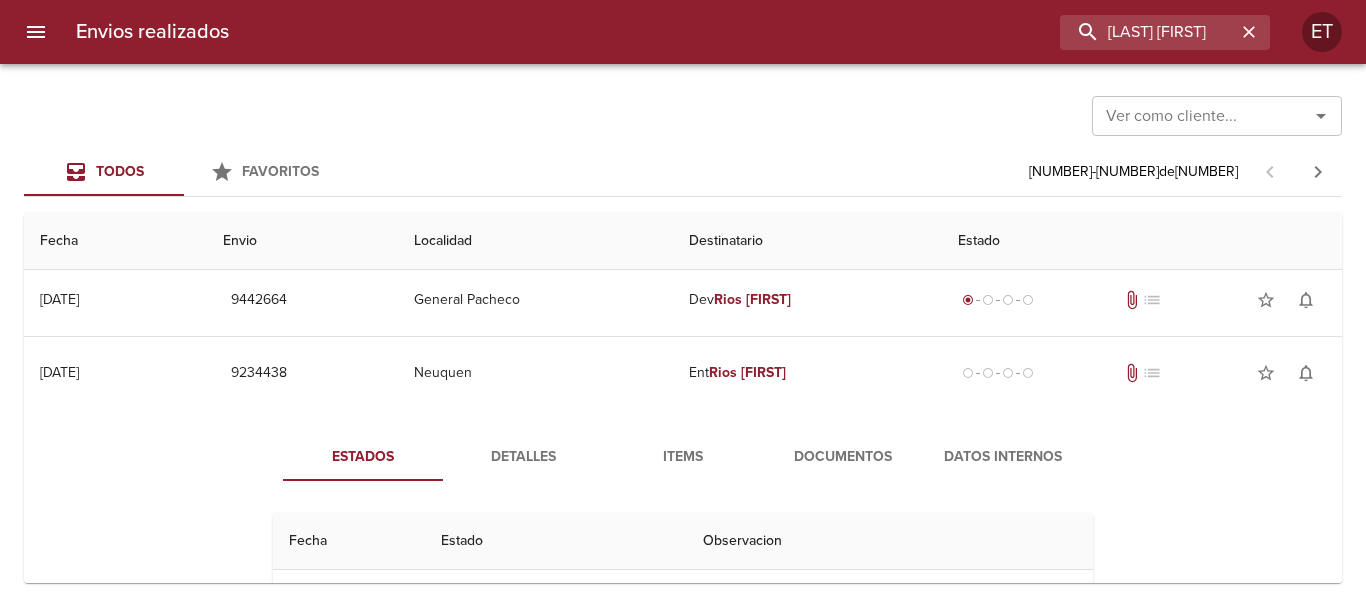 scroll, scrollTop: 200, scrollLeft: 0, axis: vertical 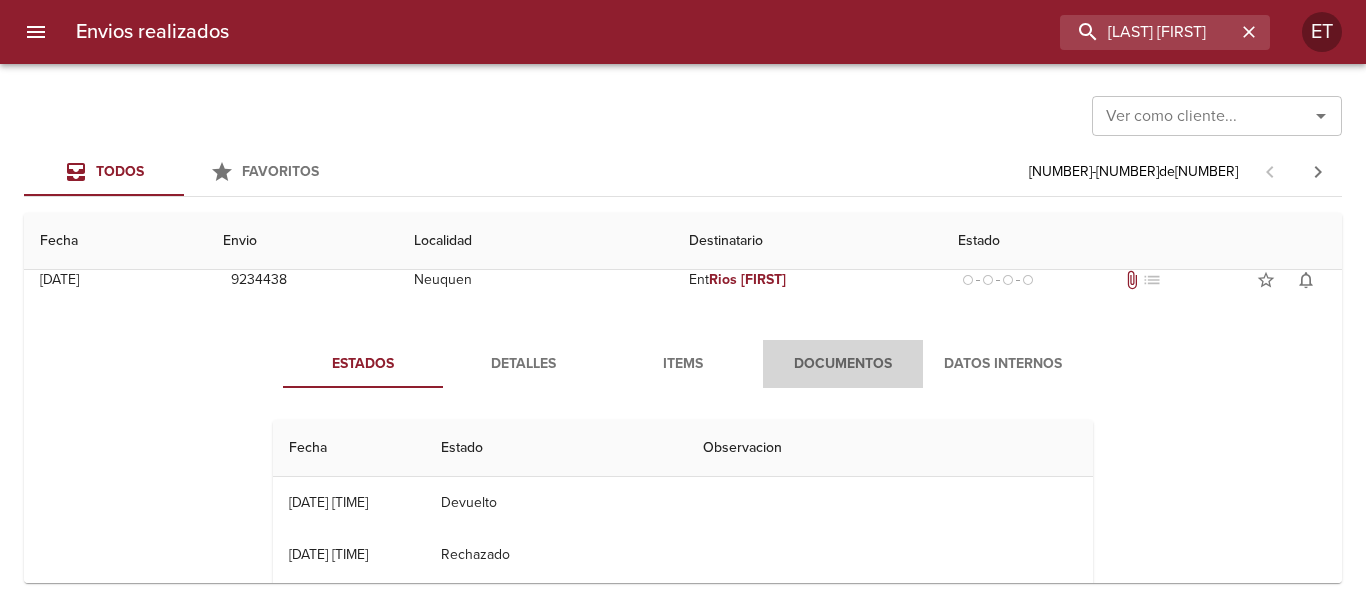 click on "Documentos" at bounding box center (843, 364) 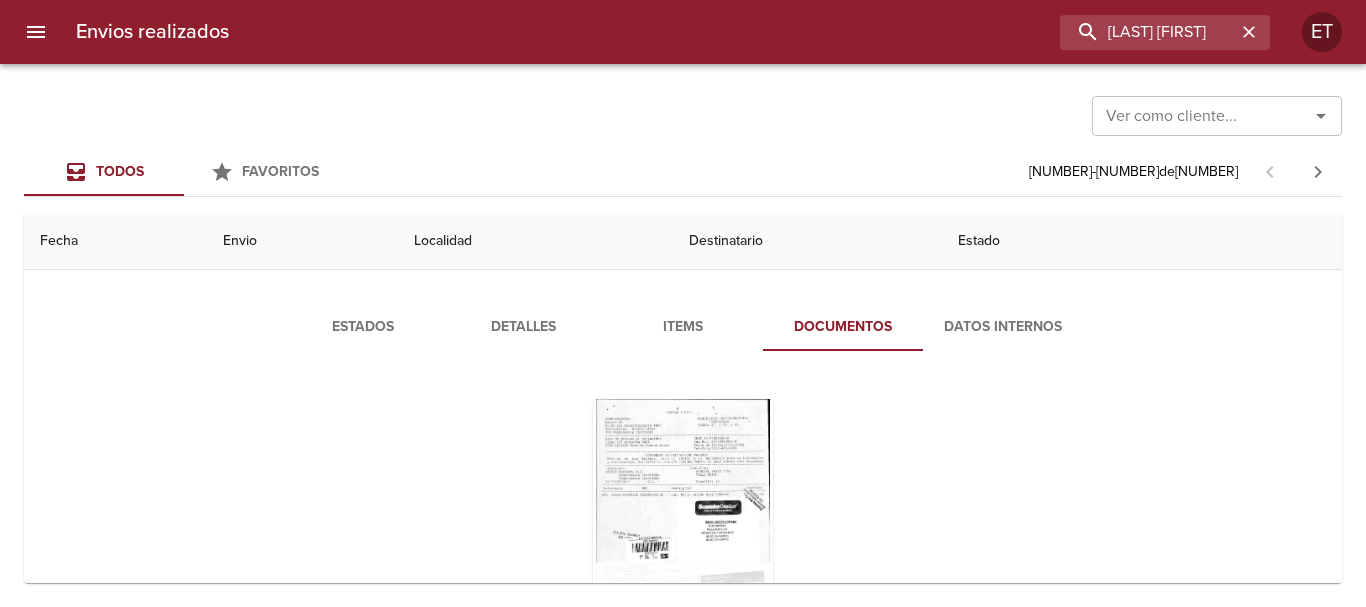 scroll, scrollTop: 300, scrollLeft: 0, axis: vertical 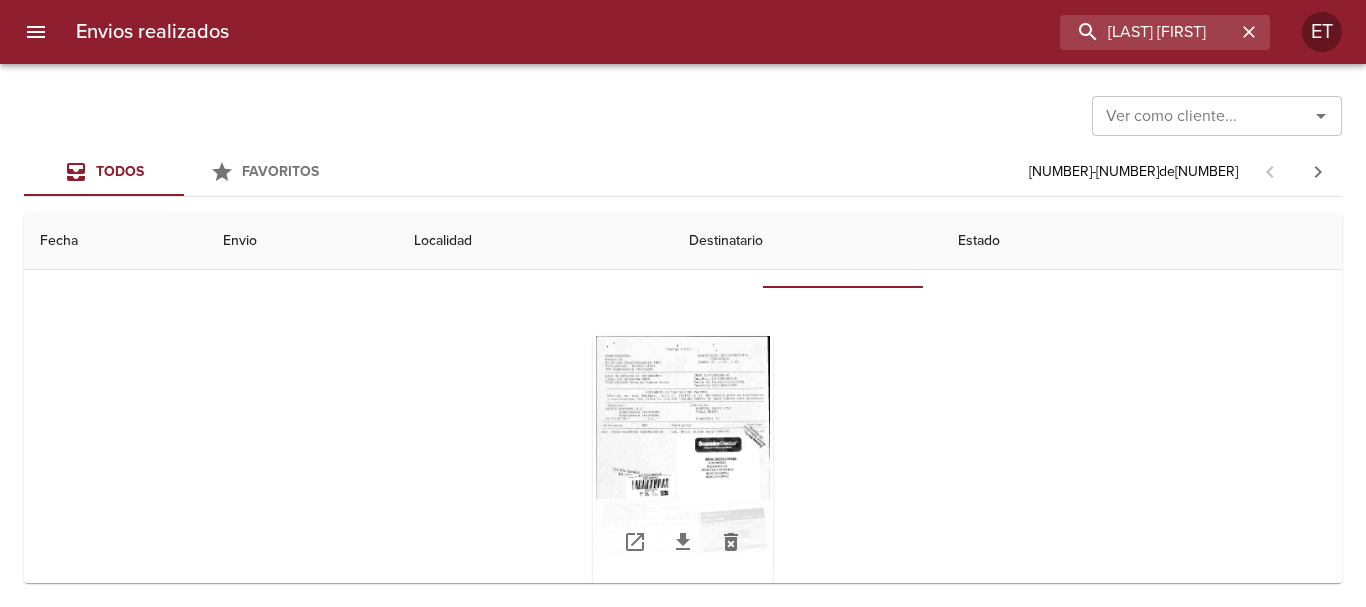 click at bounding box center (683, 461) 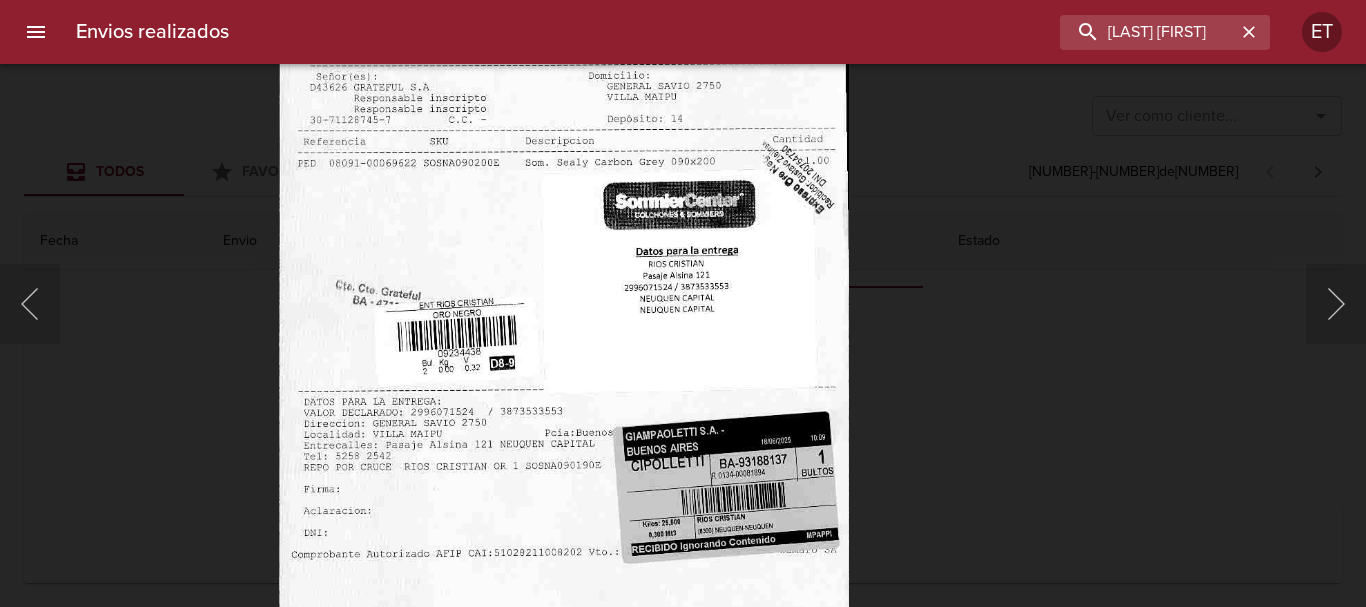 click at bounding box center [564, 258] 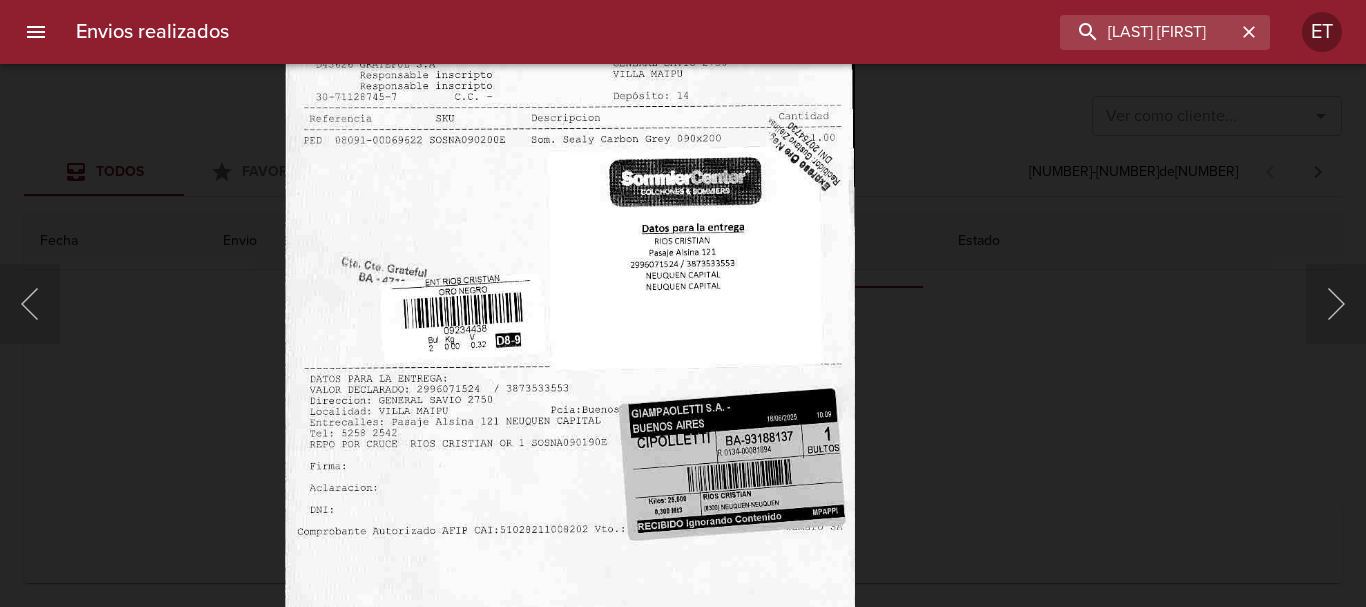 click at bounding box center (683, 303) 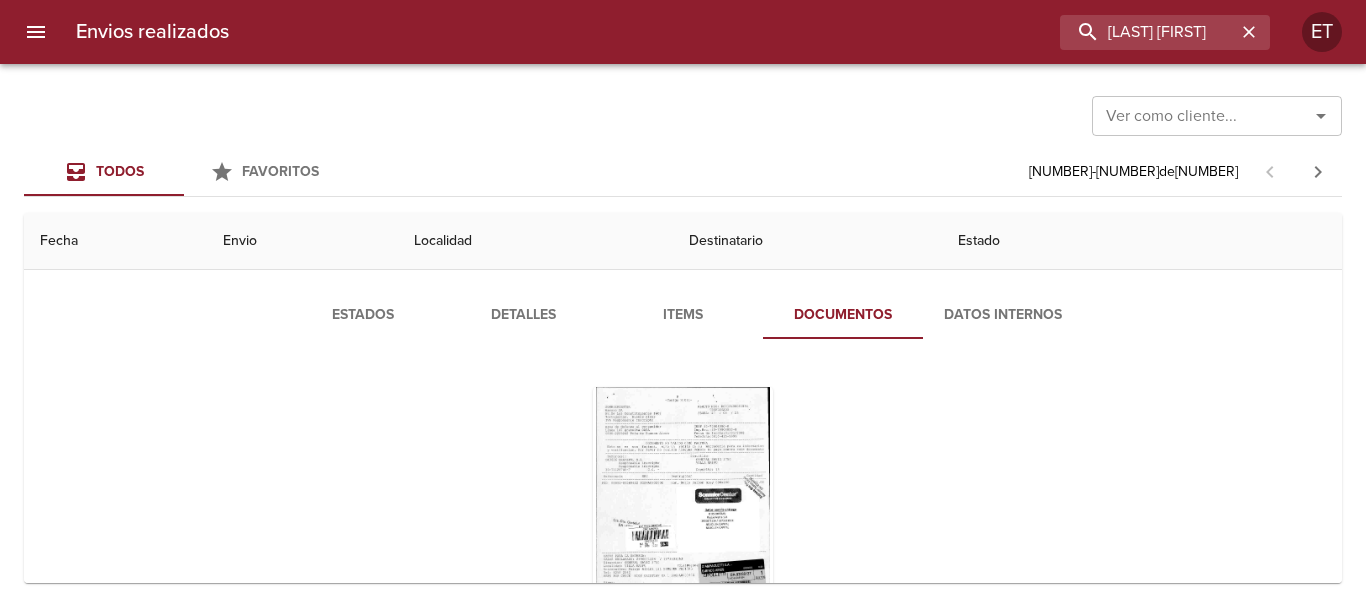scroll, scrollTop: 200, scrollLeft: 0, axis: vertical 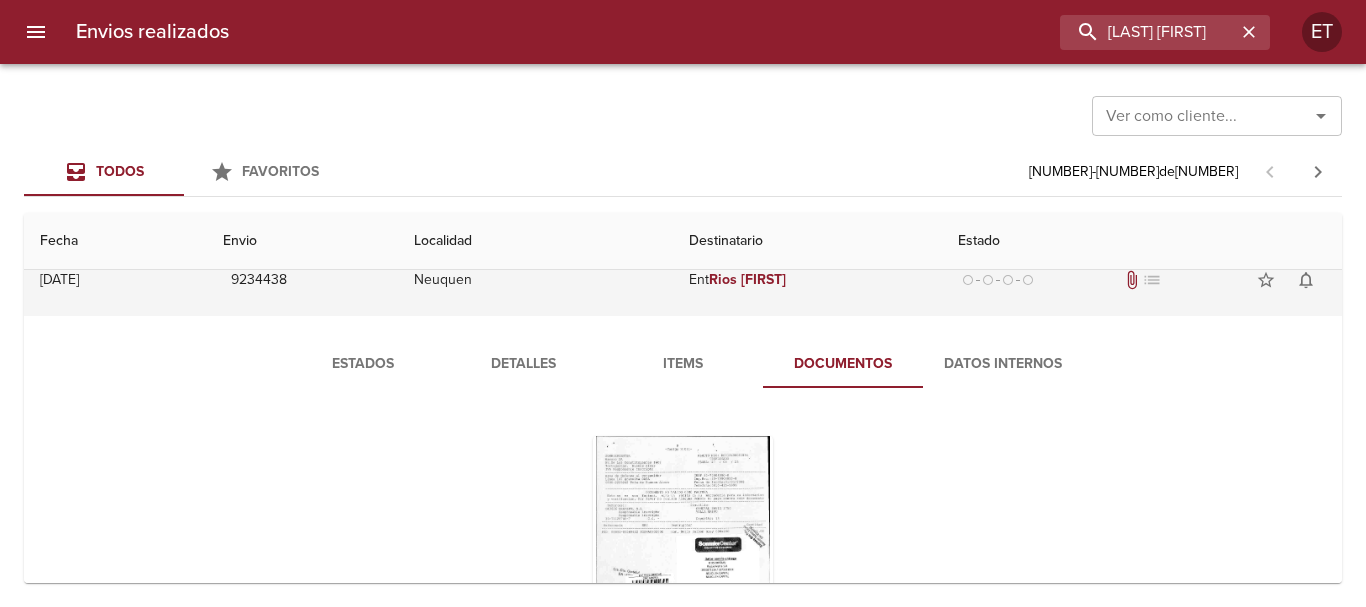 click on "Rios" at bounding box center [723, 279] 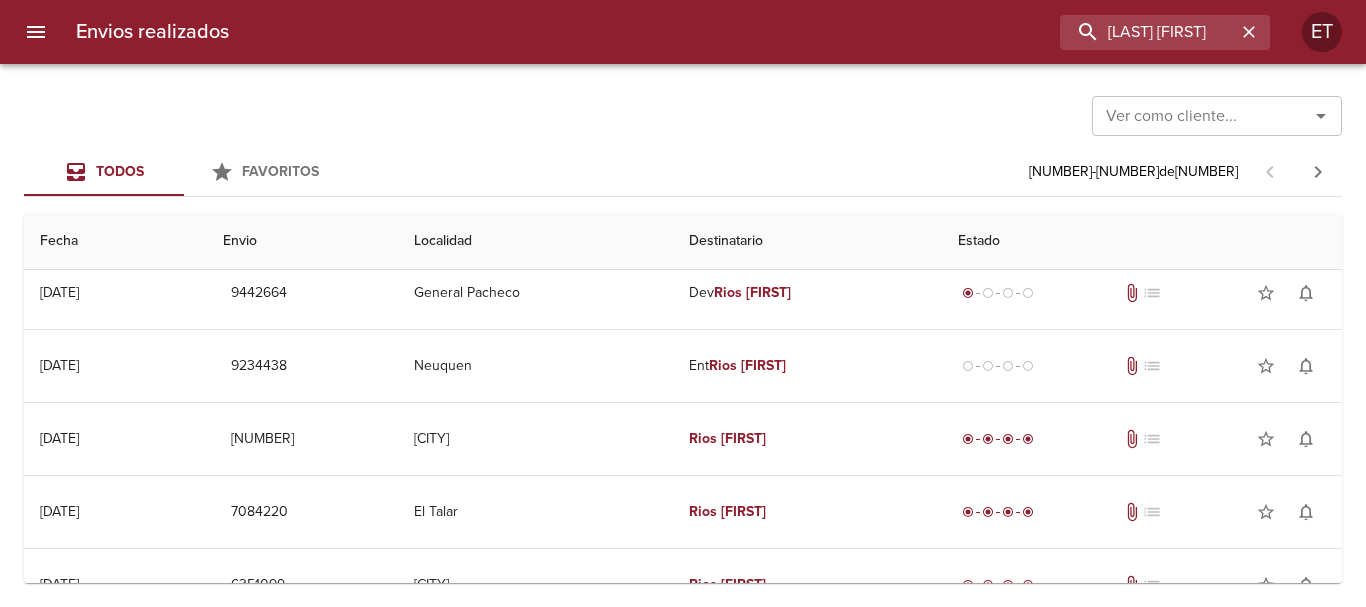 scroll, scrollTop: 0, scrollLeft: 0, axis: both 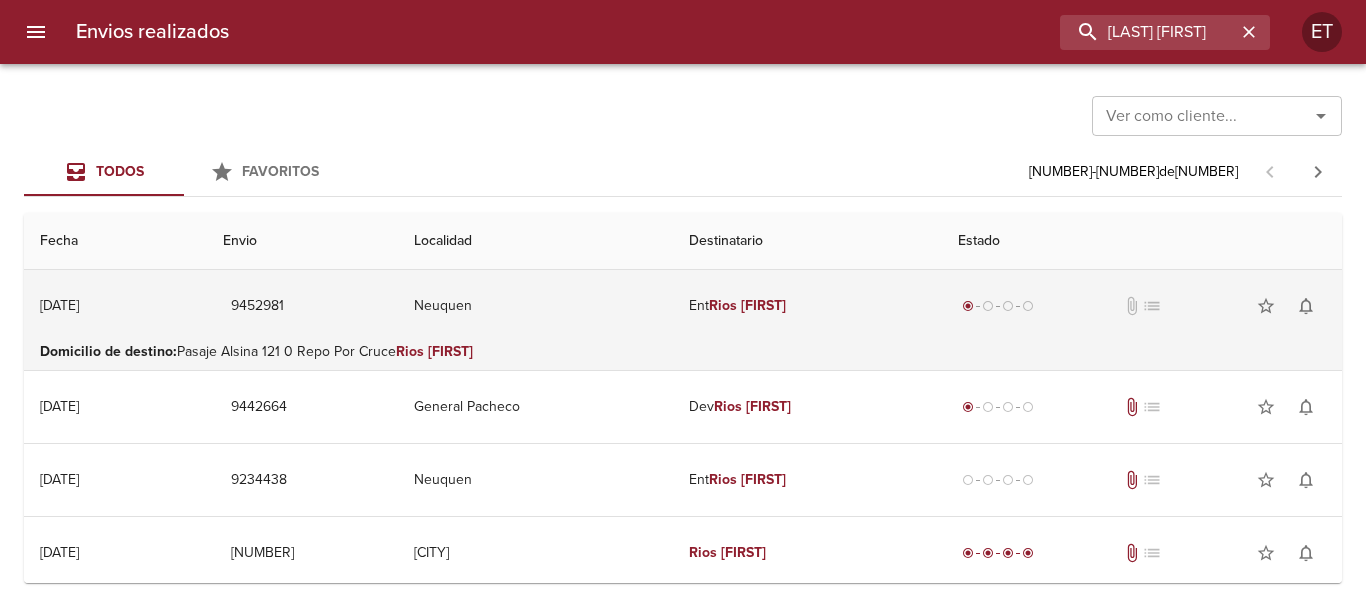 click on "Rios" at bounding box center (723, 305) 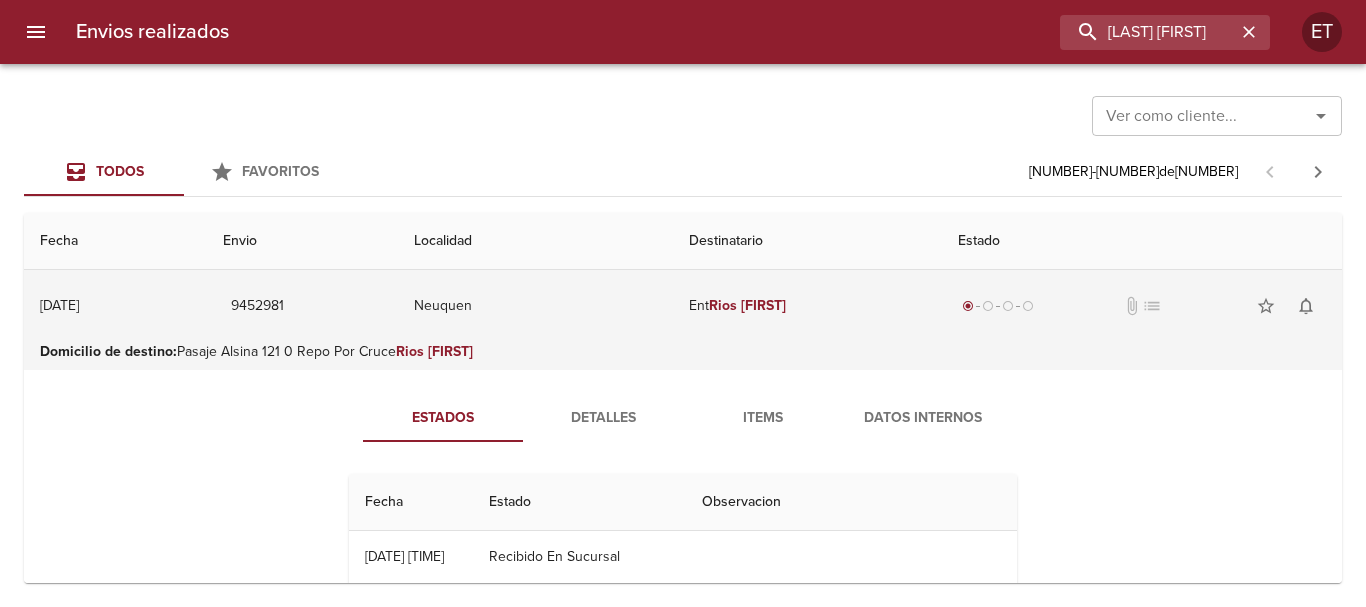 click on "Rios" at bounding box center [723, 305] 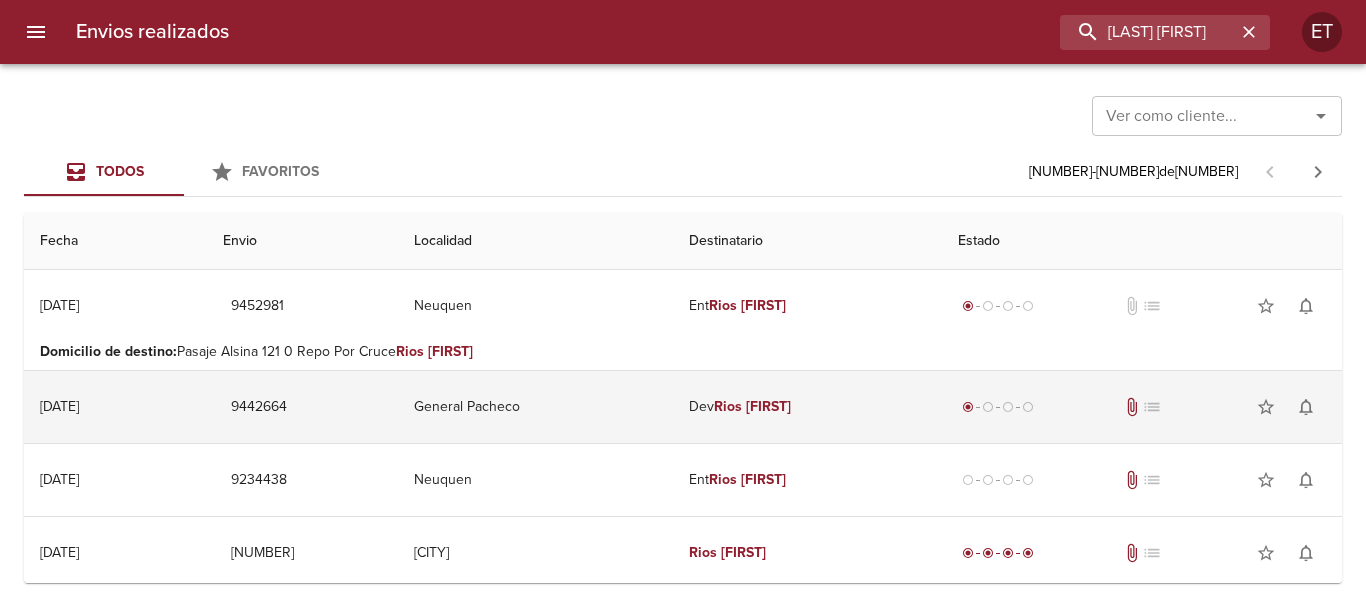 click on "Dev [LAST] [FIRST]" at bounding box center [807, 407] 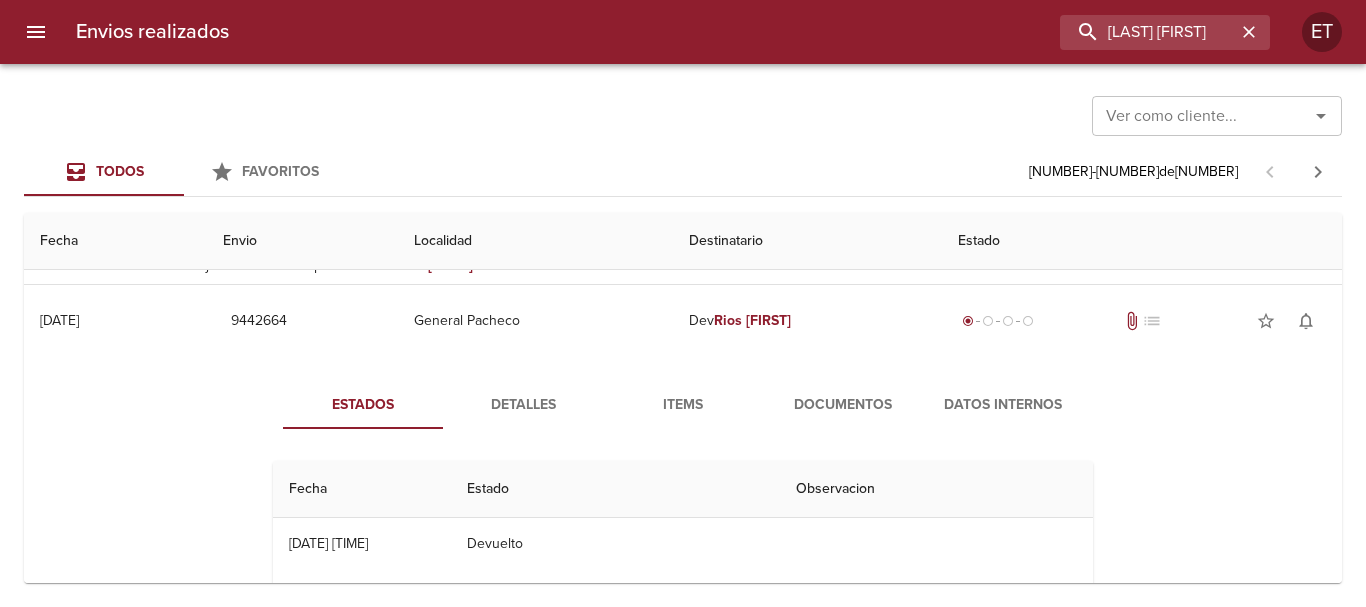 scroll, scrollTop: 100, scrollLeft: 0, axis: vertical 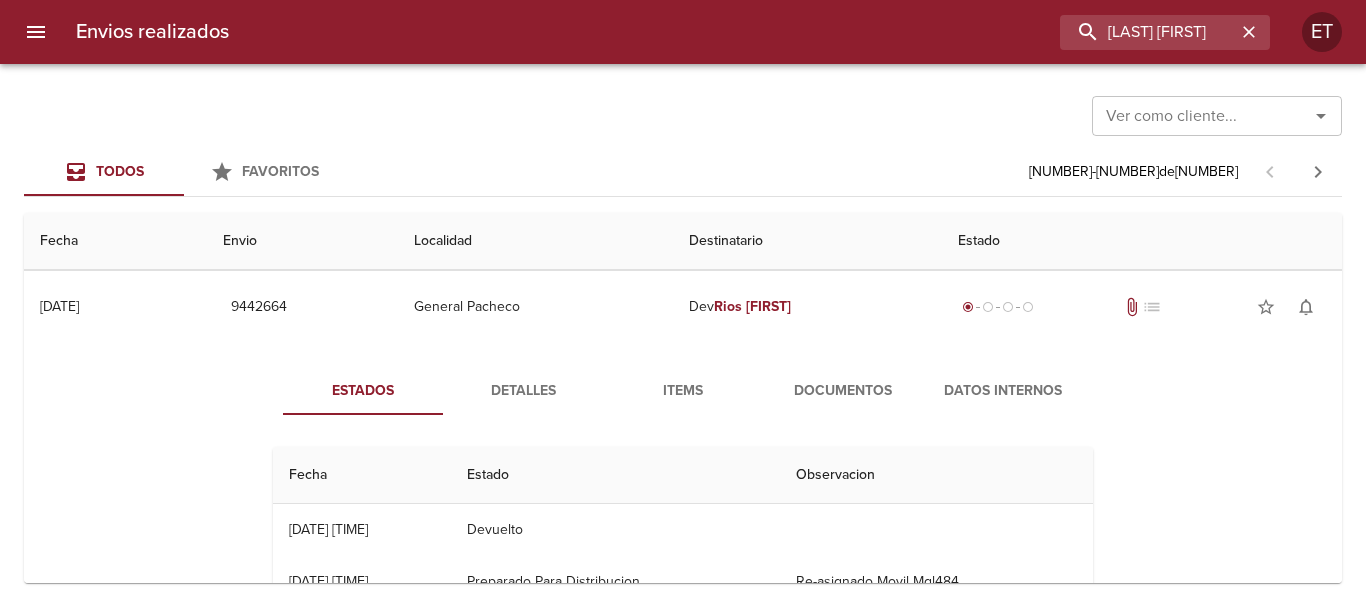 click on "Documentos" at bounding box center (843, 391) 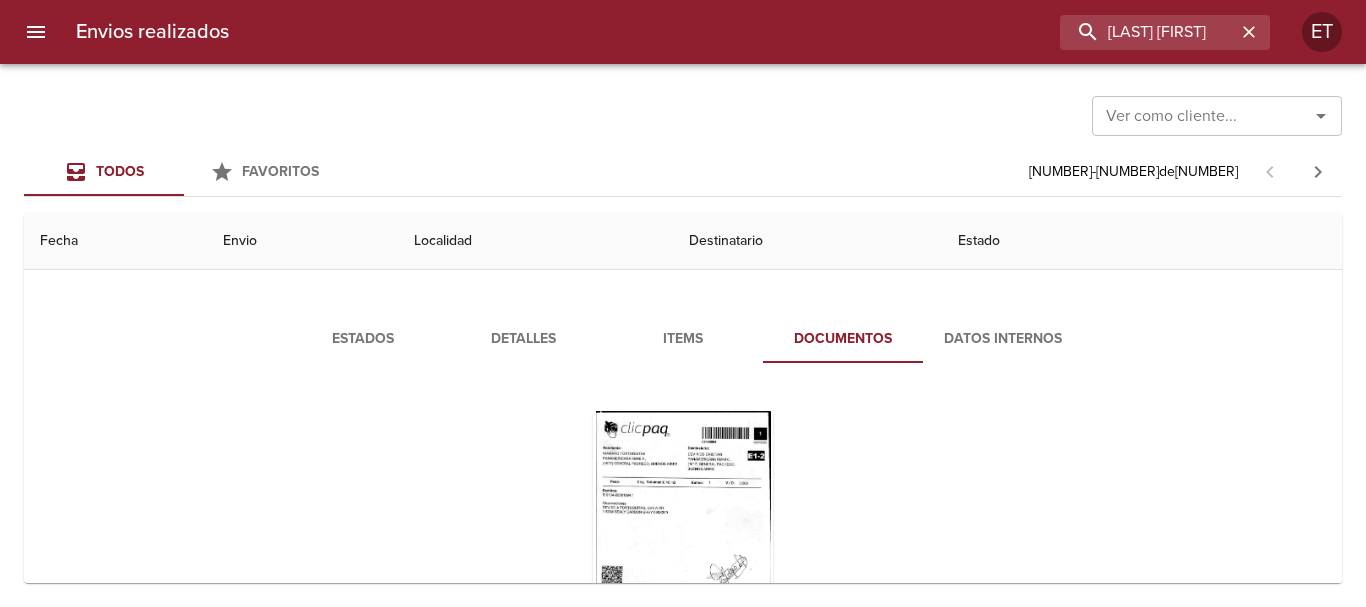 scroll, scrollTop: 200, scrollLeft: 0, axis: vertical 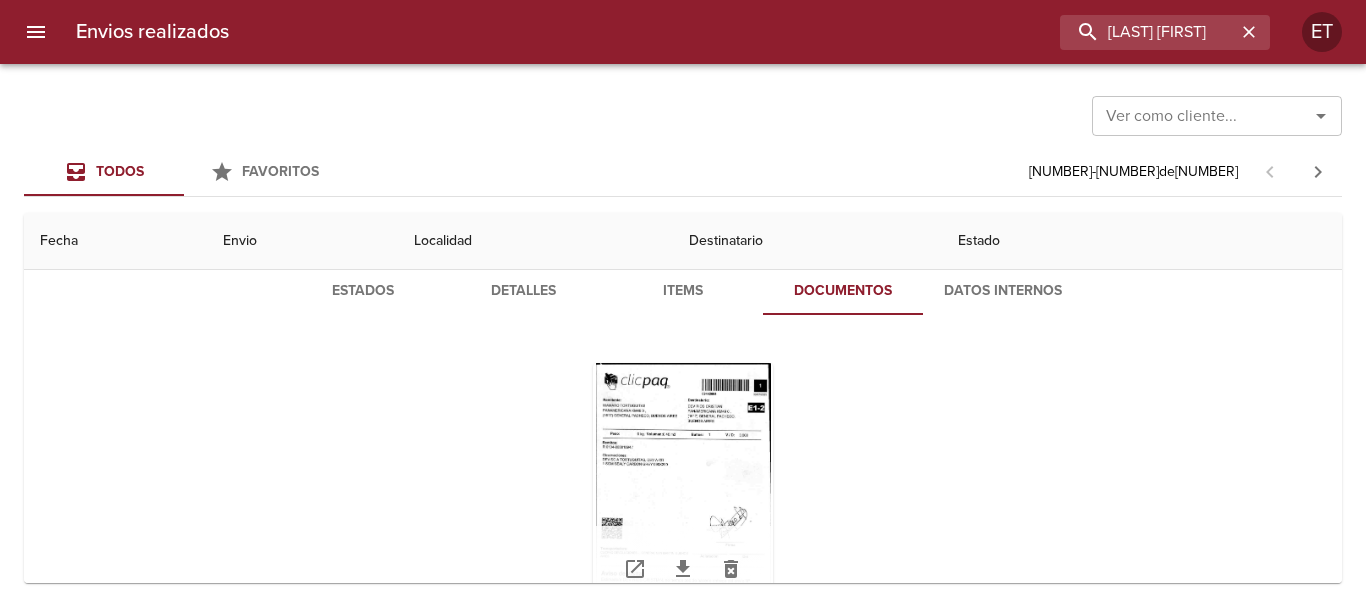 click at bounding box center [683, 488] 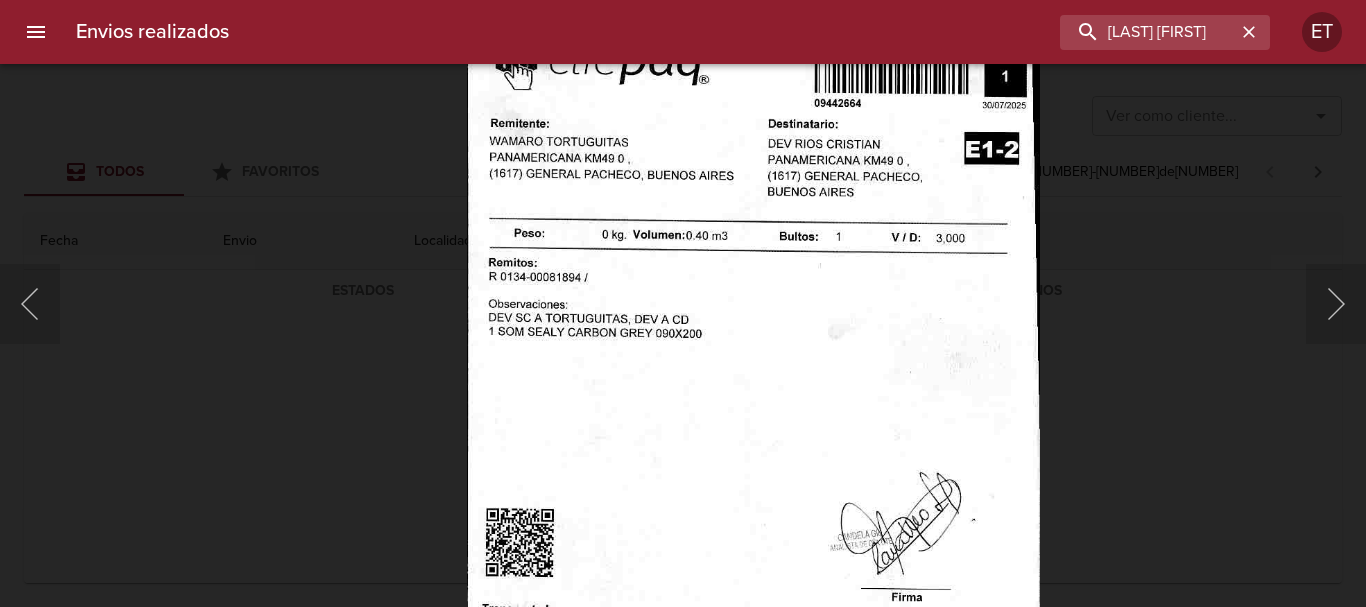 drag, startPoint x: 1180, startPoint y: 401, endPoint x: 1167, endPoint y: 394, distance: 14.764823 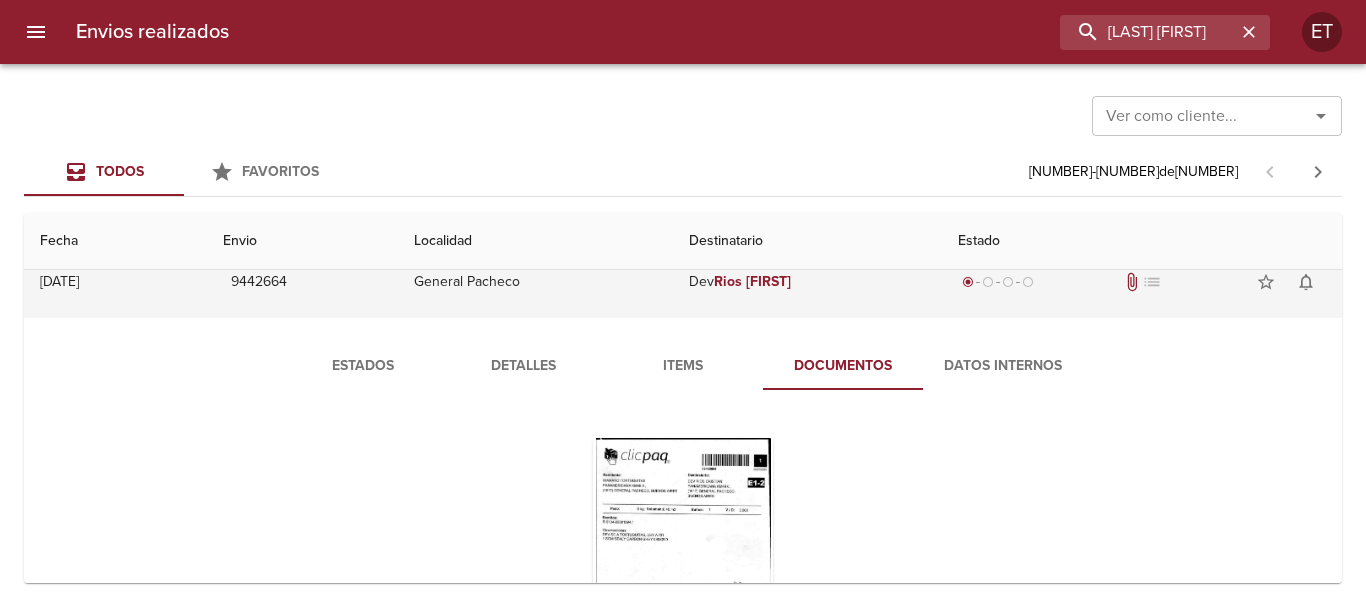 scroll, scrollTop: 0, scrollLeft: 0, axis: both 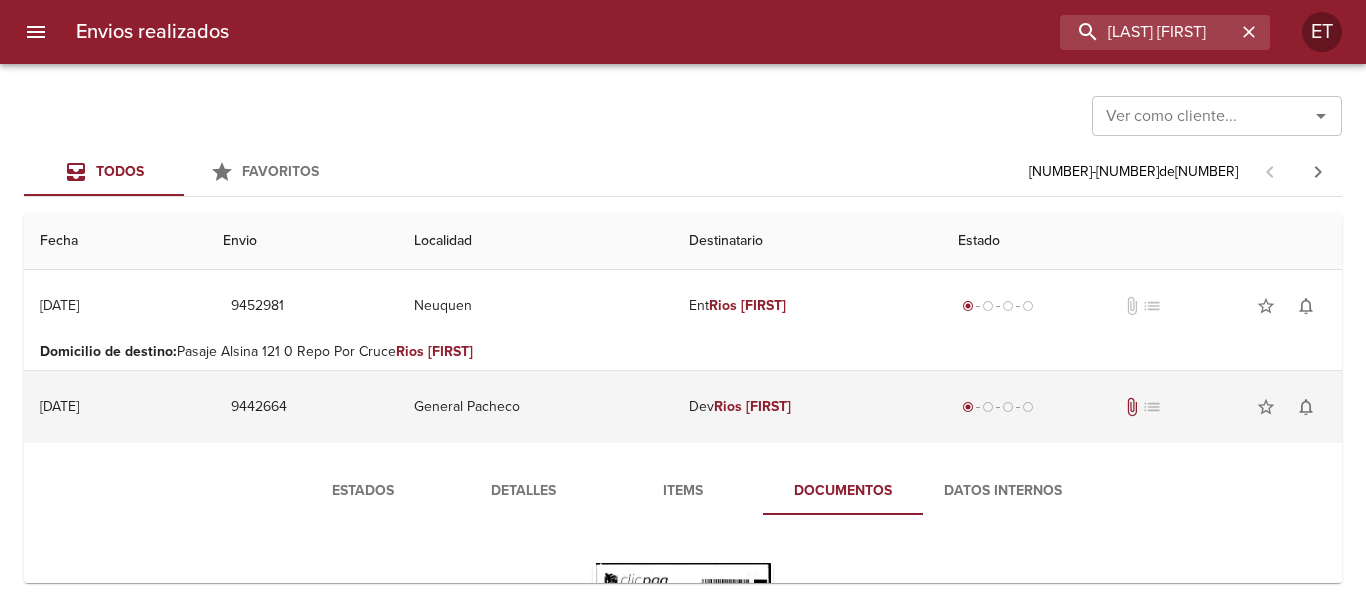 click on "Dev [LAST] [FIRST]" at bounding box center (807, 407) 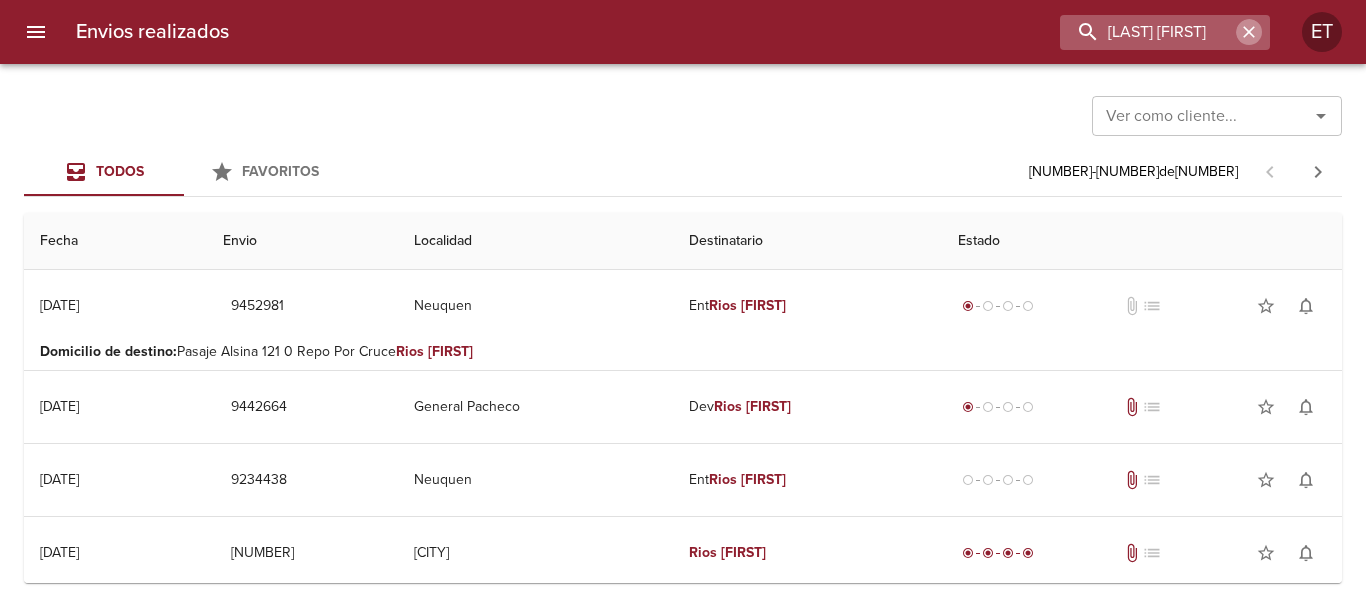 click 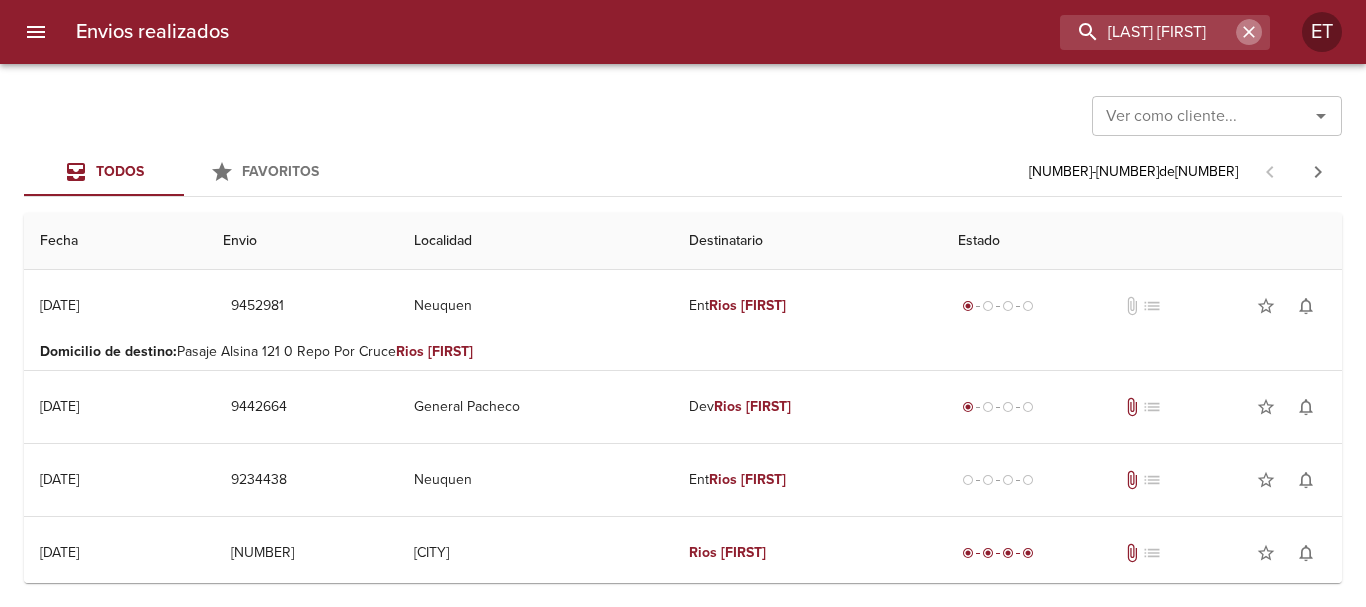 type 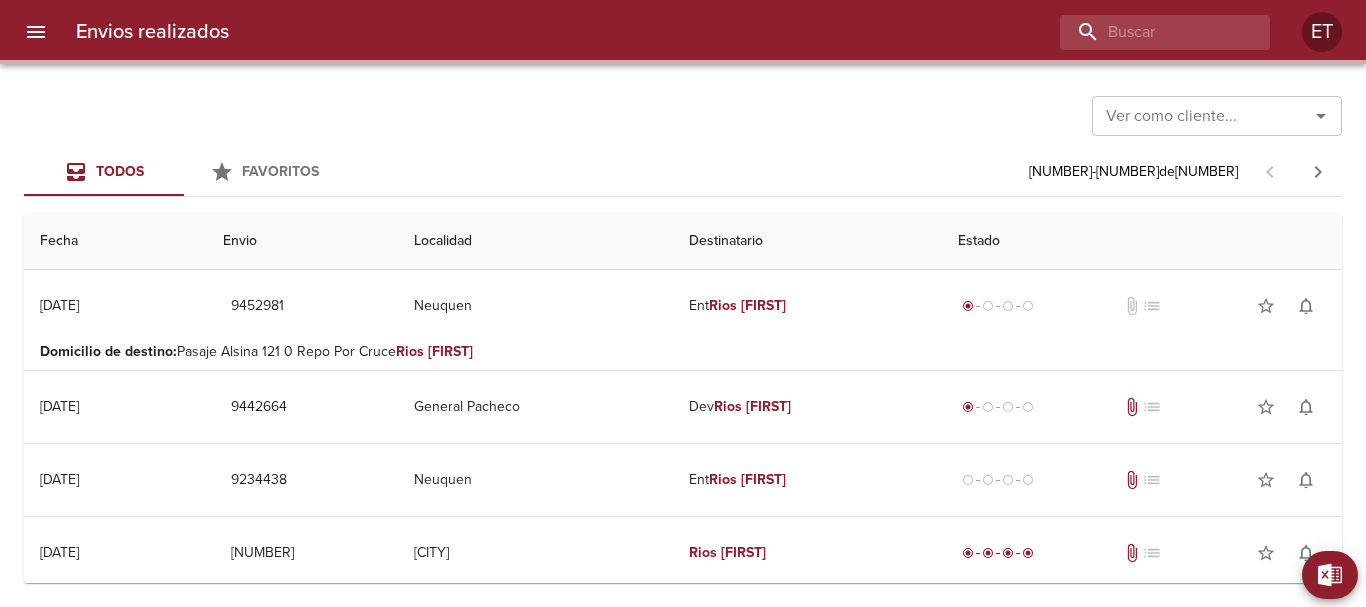 click on "Ver como cliente... Ver como cliente..." at bounding box center [683, 114] 